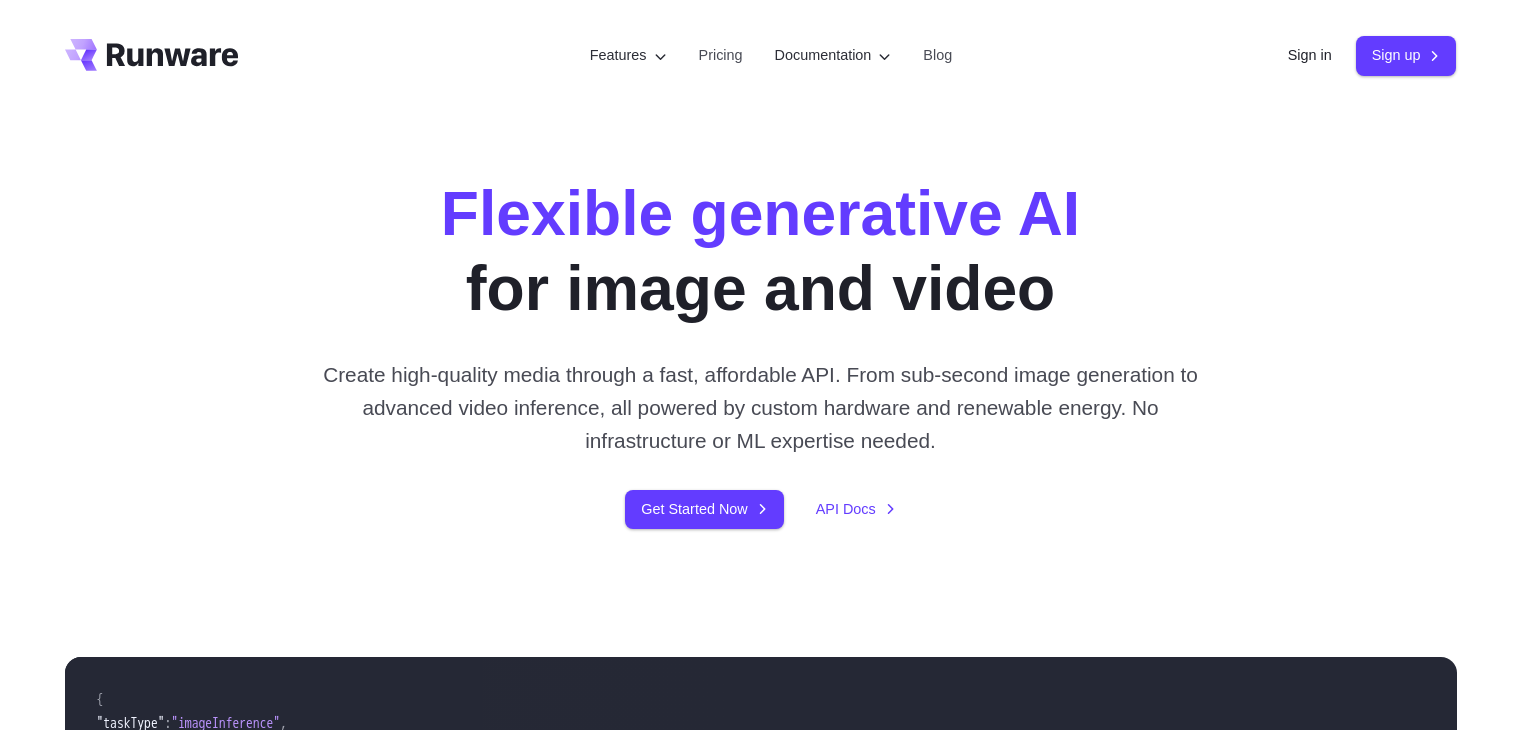 scroll, scrollTop: 700, scrollLeft: 0, axis: vertical 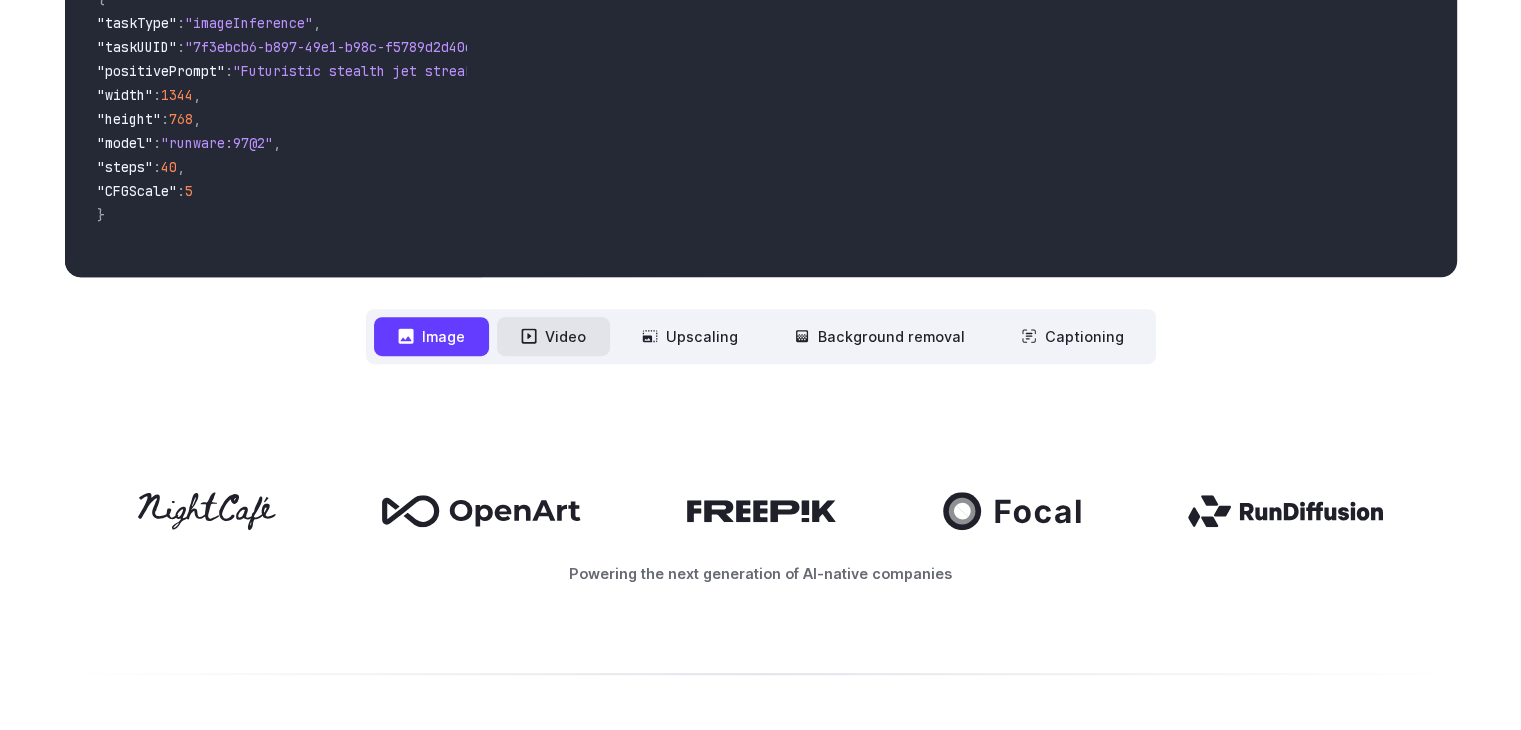 click on "Video" at bounding box center [553, 336] 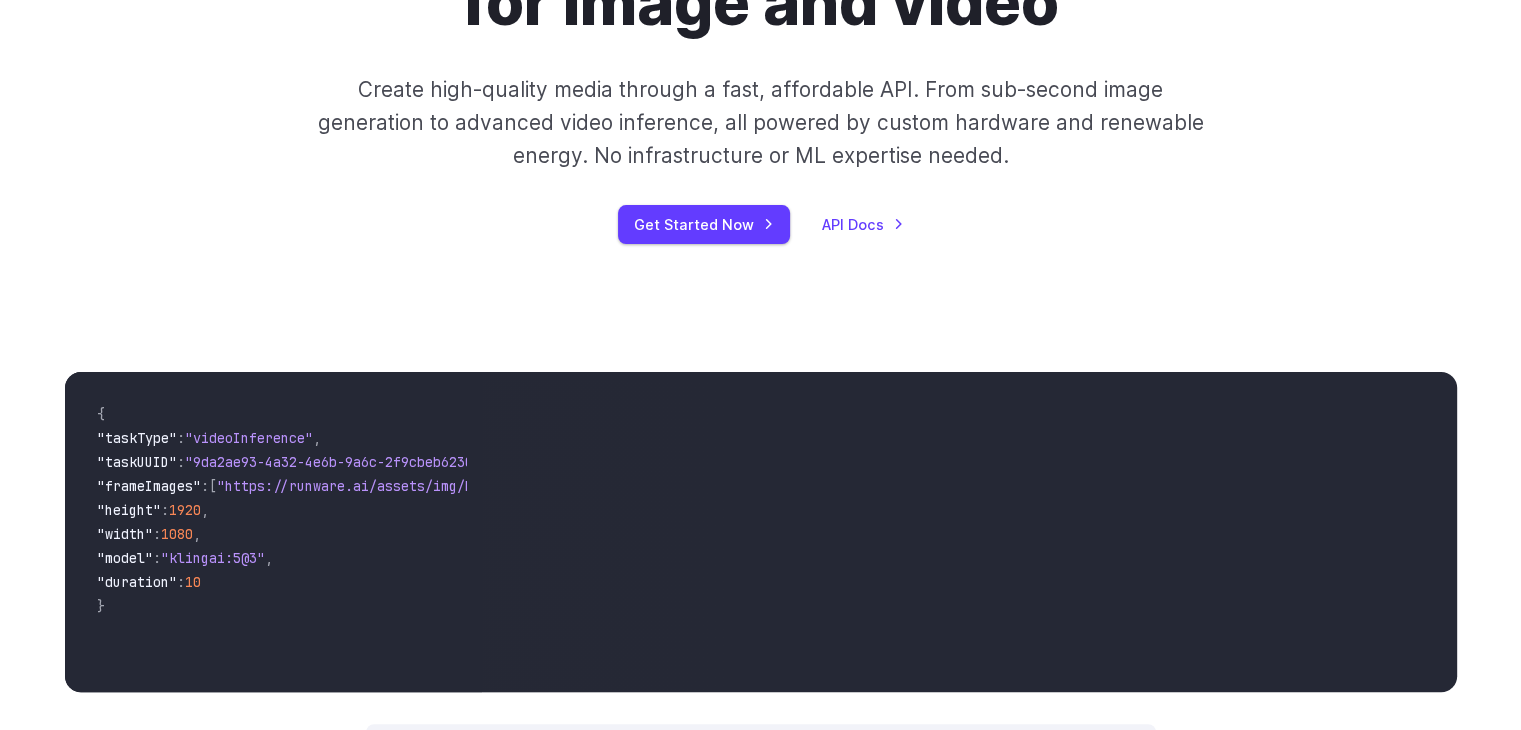 scroll, scrollTop: 400, scrollLeft: 0, axis: vertical 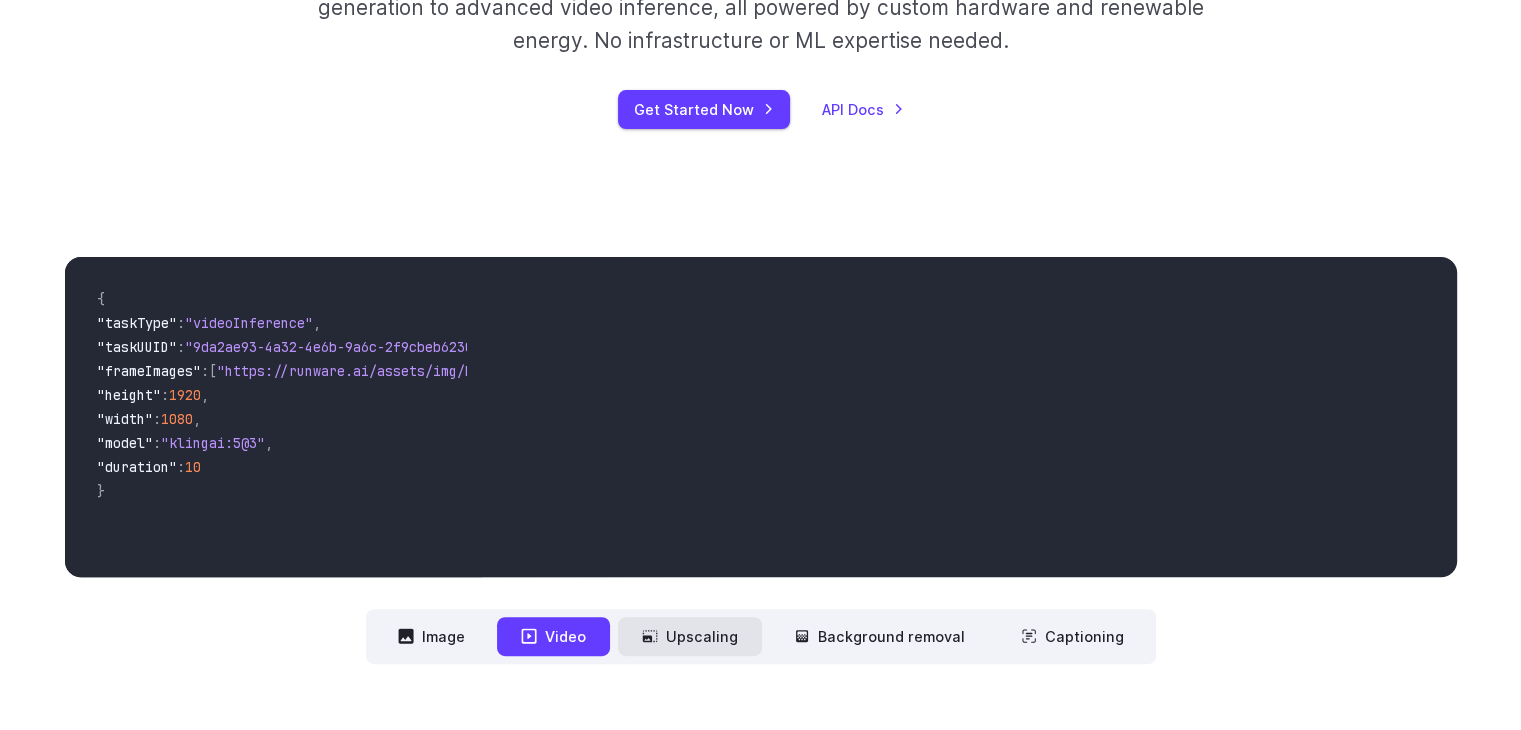 click on "Upscaling" at bounding box center [690, 636] 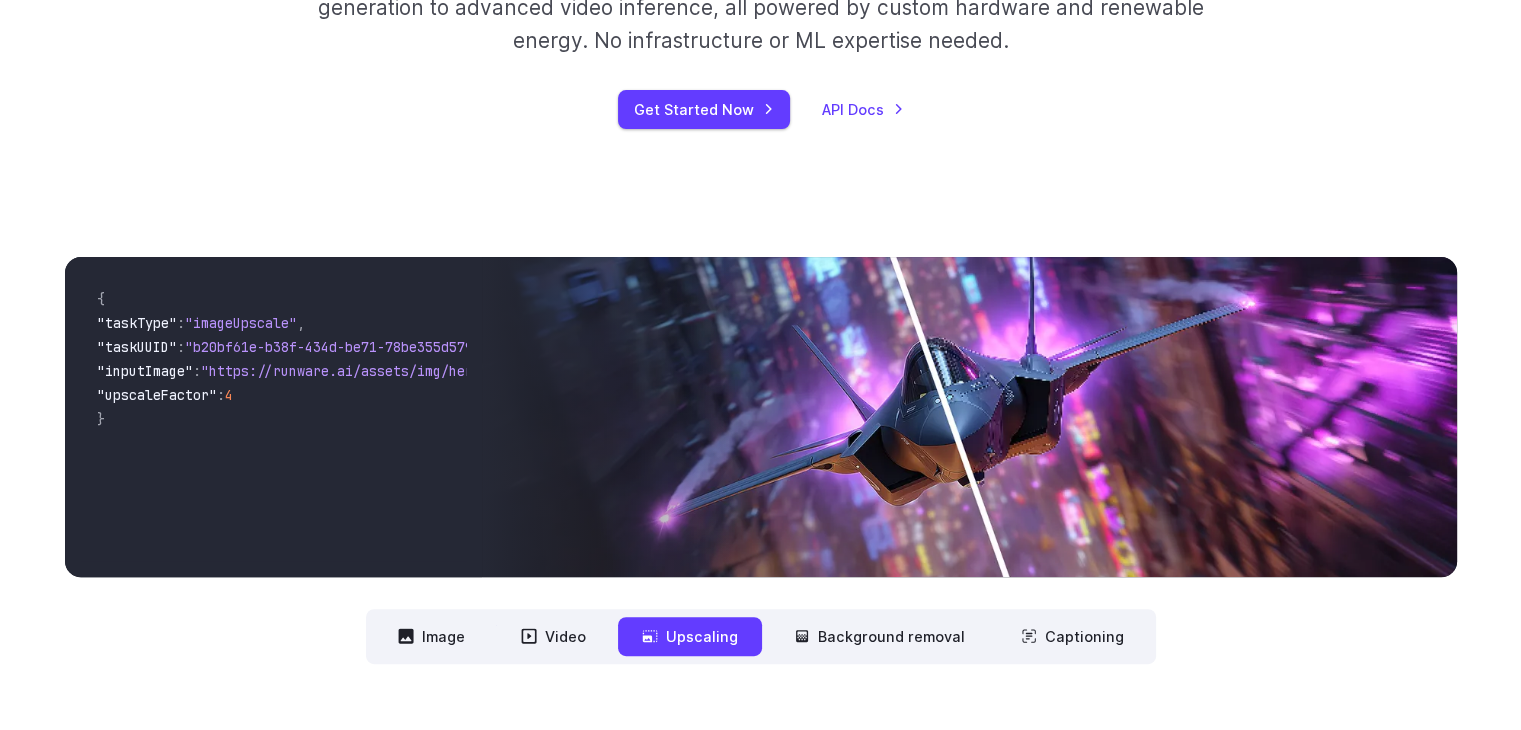 click on "Upscaling" at bounding box center (690, 636) 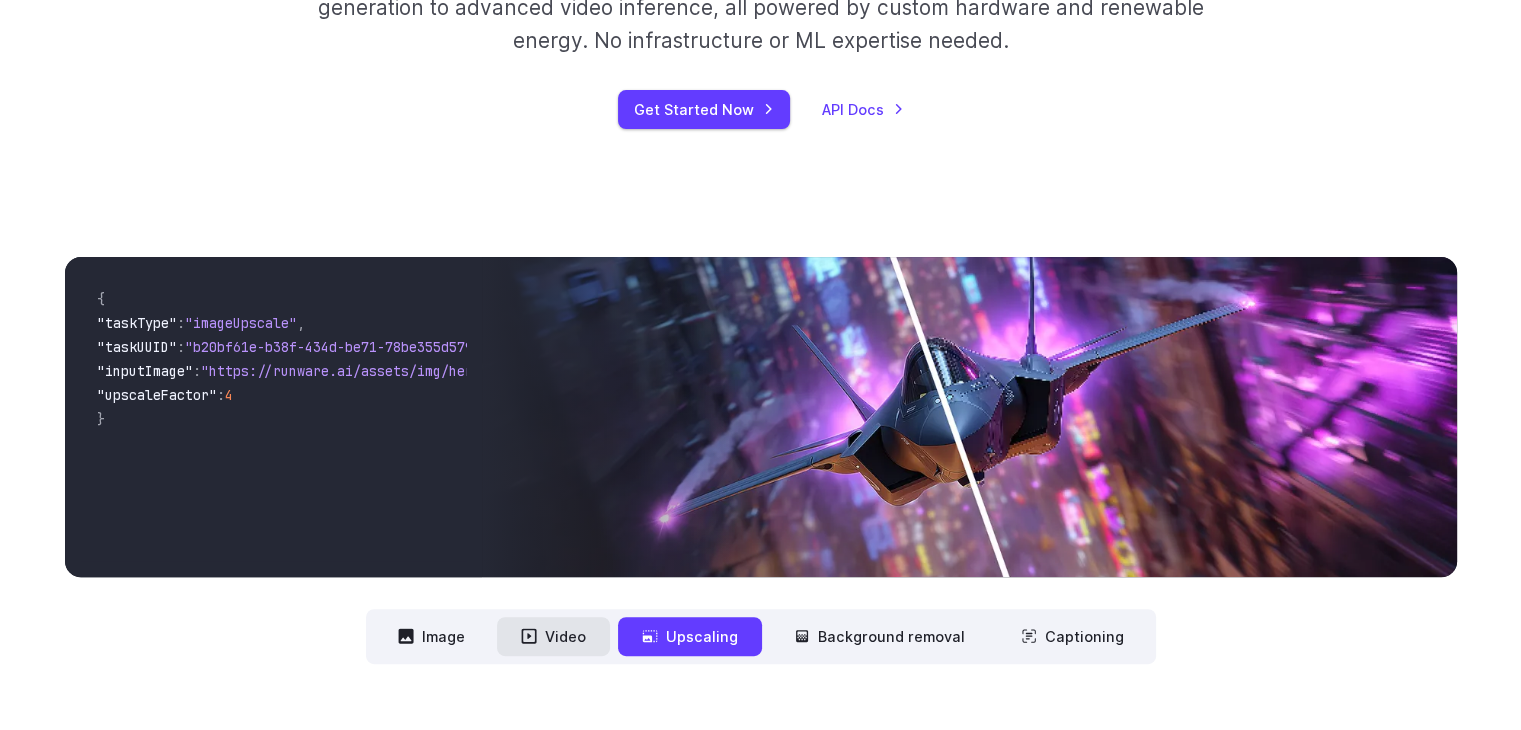 click on "Video" at bounding box center (553, 636) 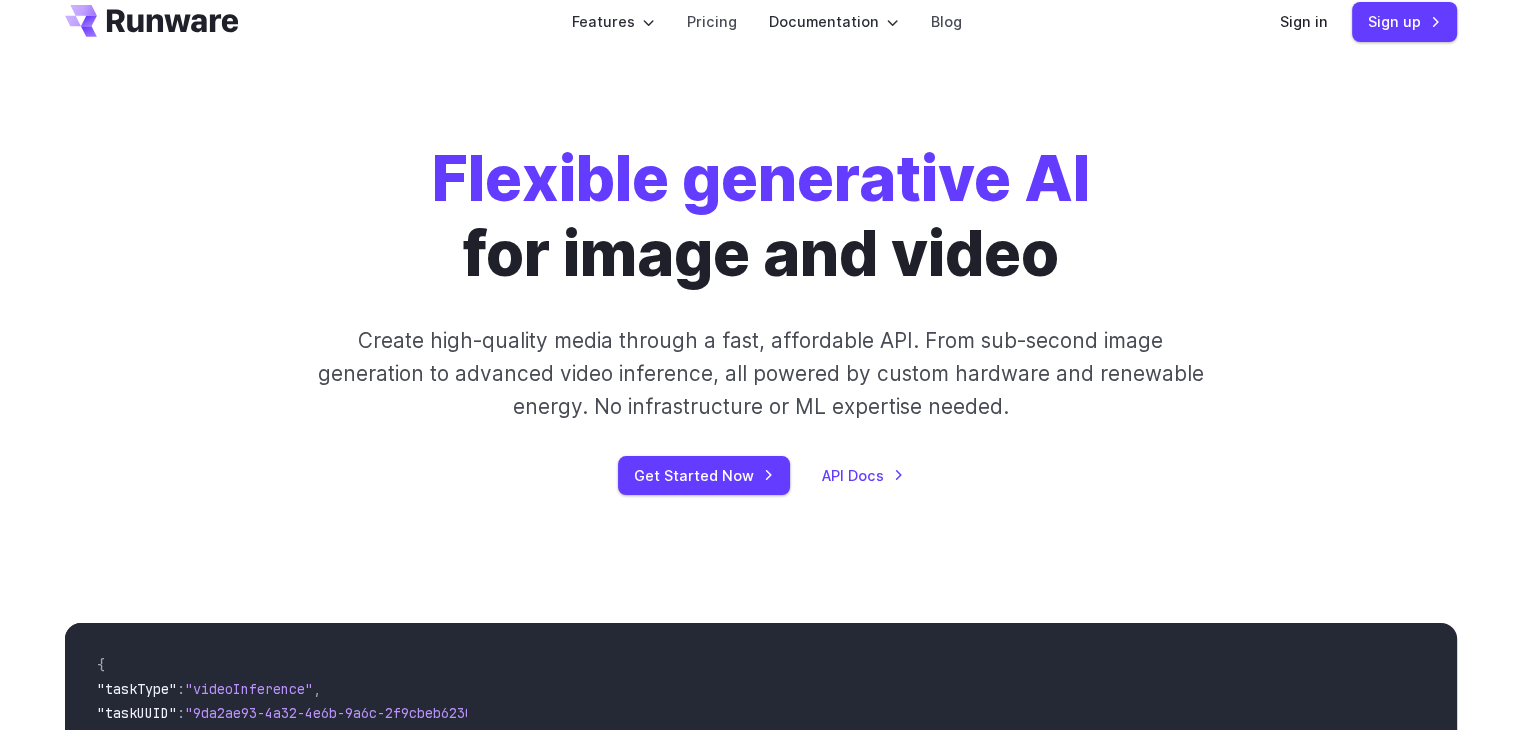 scroll, scrollTop: 0, scrollLeft: 0, axis: both 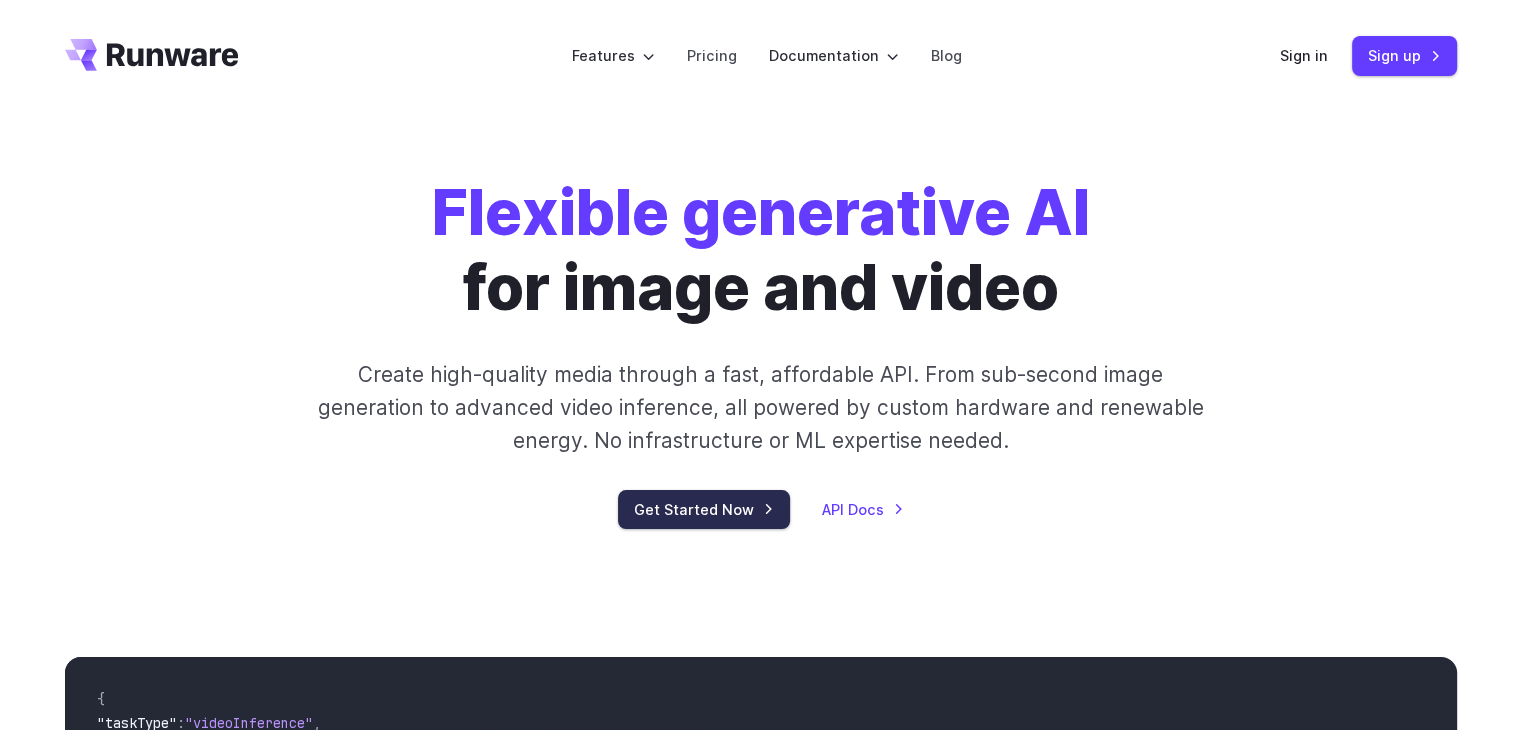 click on "Get Started Now" at bounding box center (704, 509) 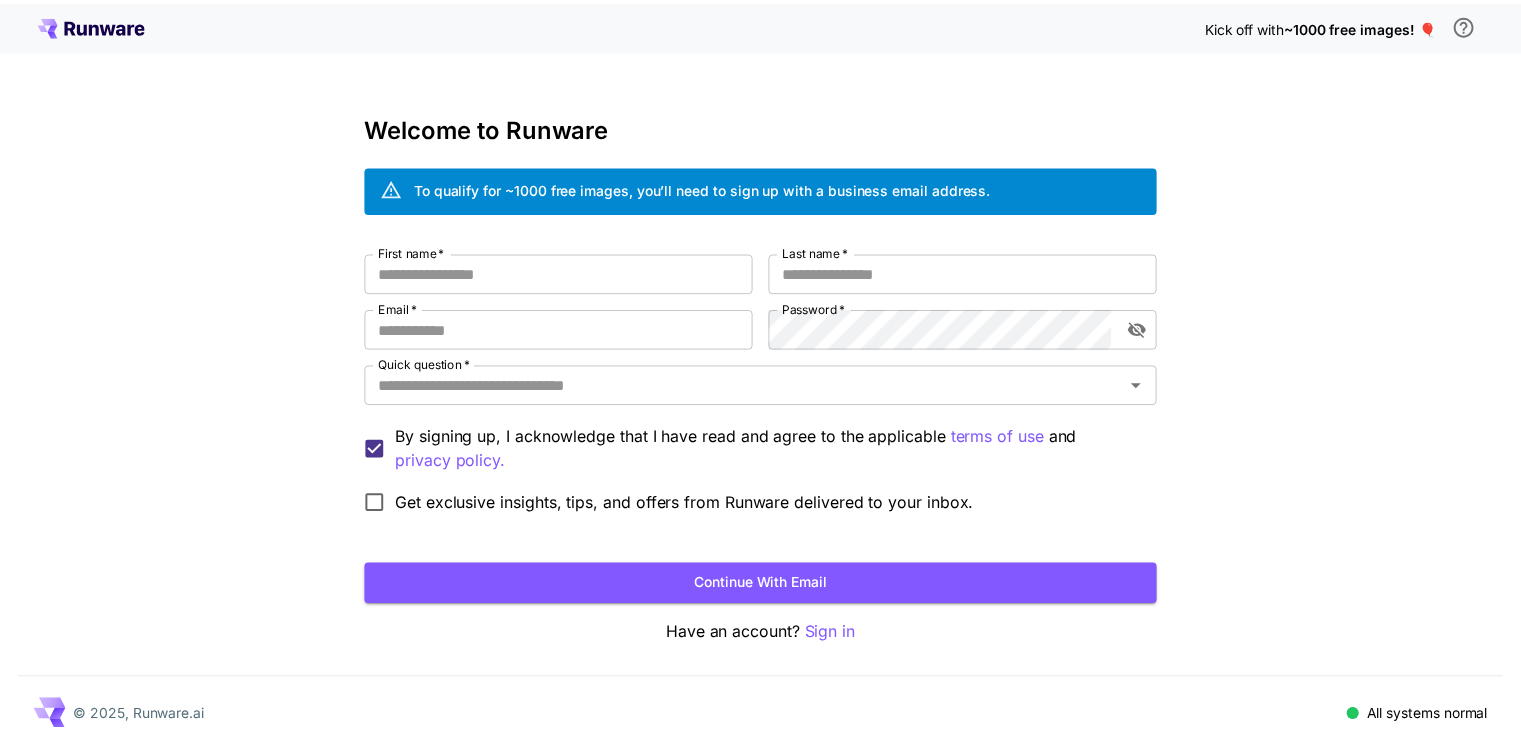 scroll, scrollTop: 0, scrollLeft: 0, axis: both 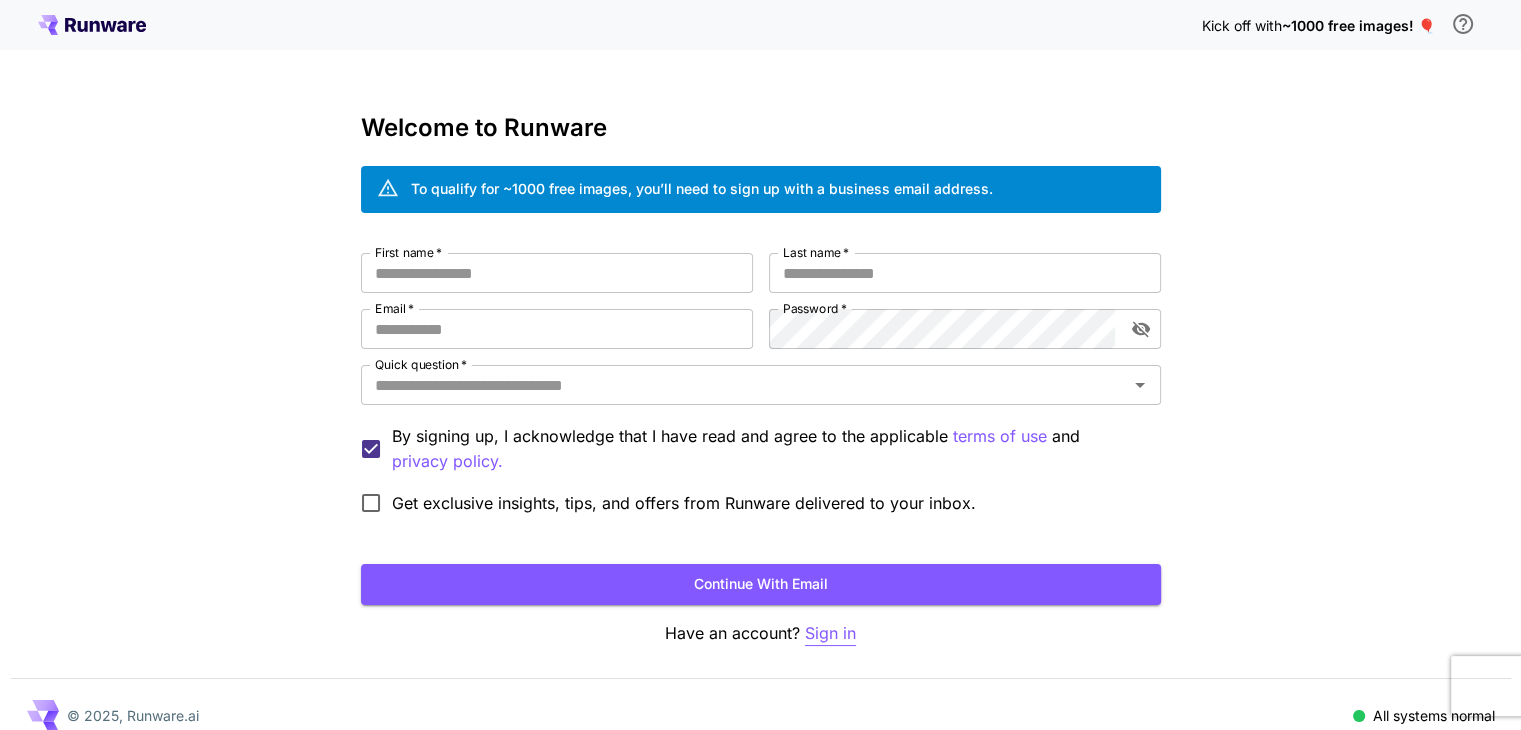 click on "Sign in" at bounding box center [830, 633] 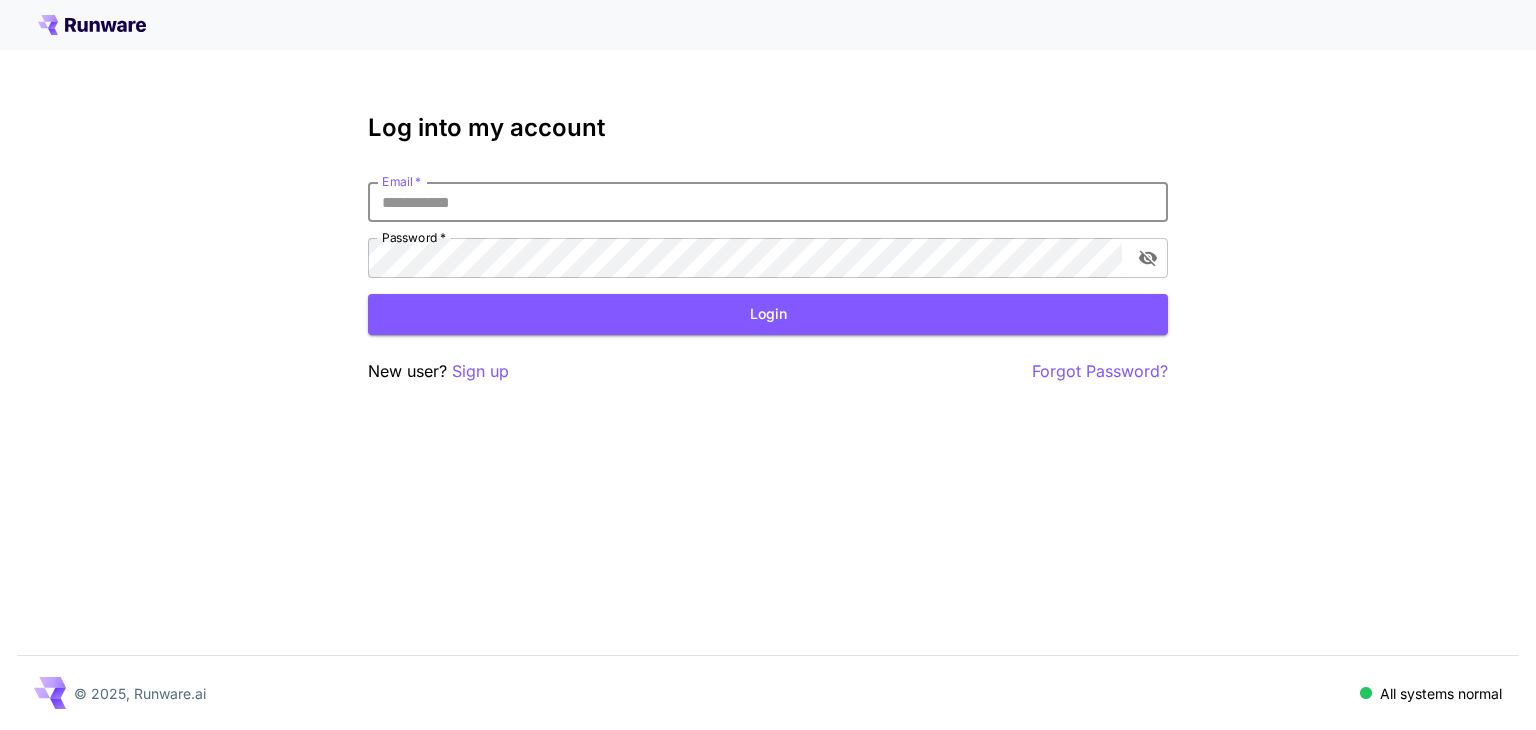 click on "Email   *" at bounding box center (768, 202) 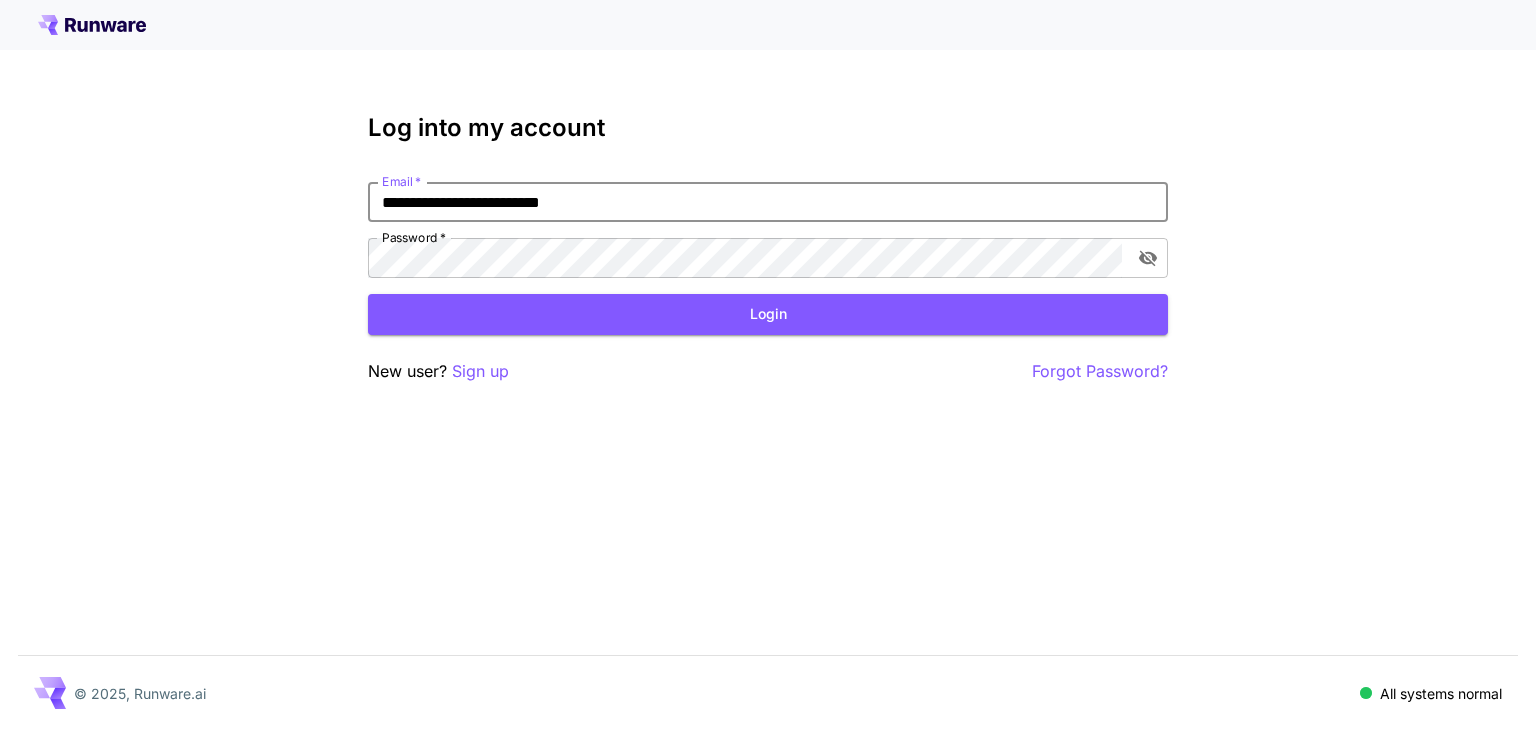 type on "**********" 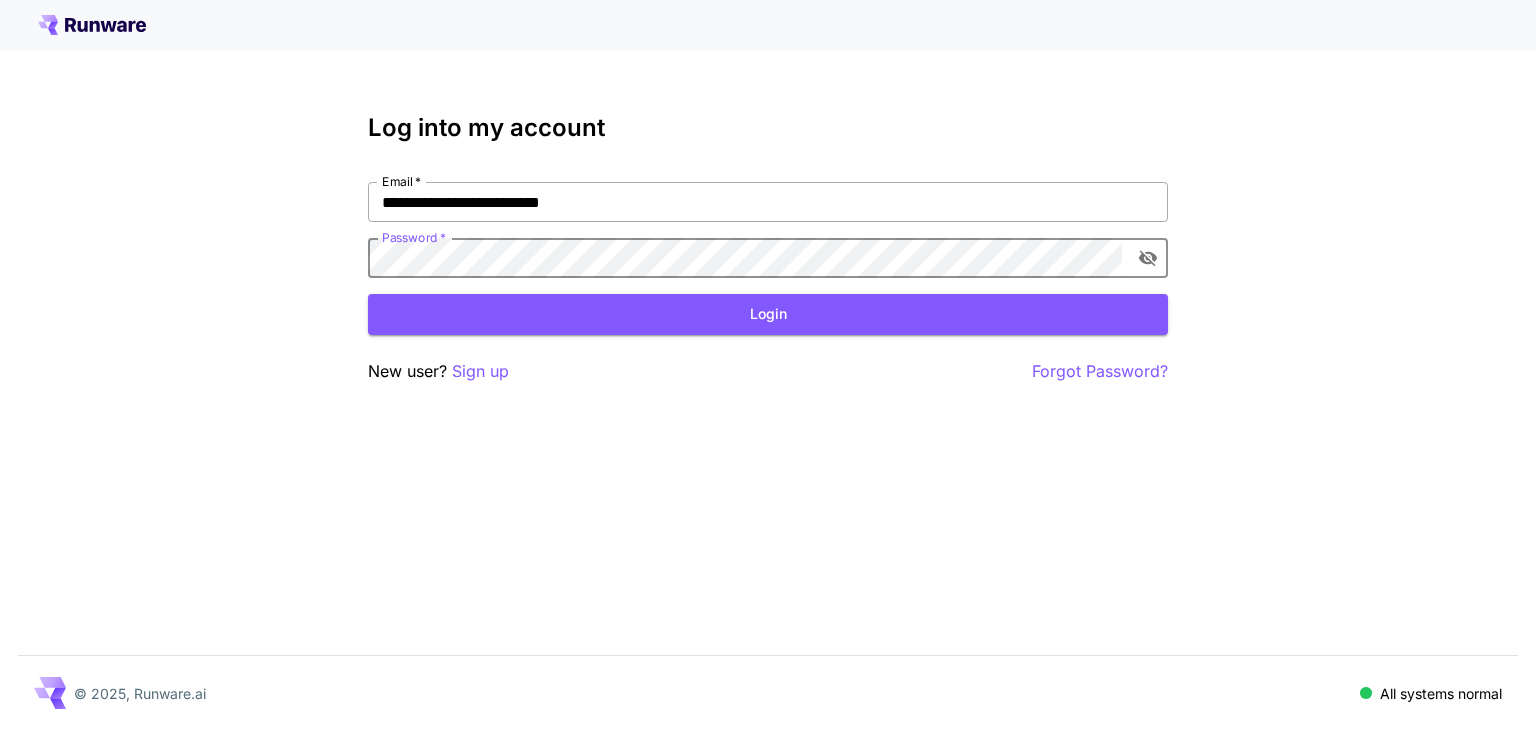 click on "Login" at bounding box center [768, 314] 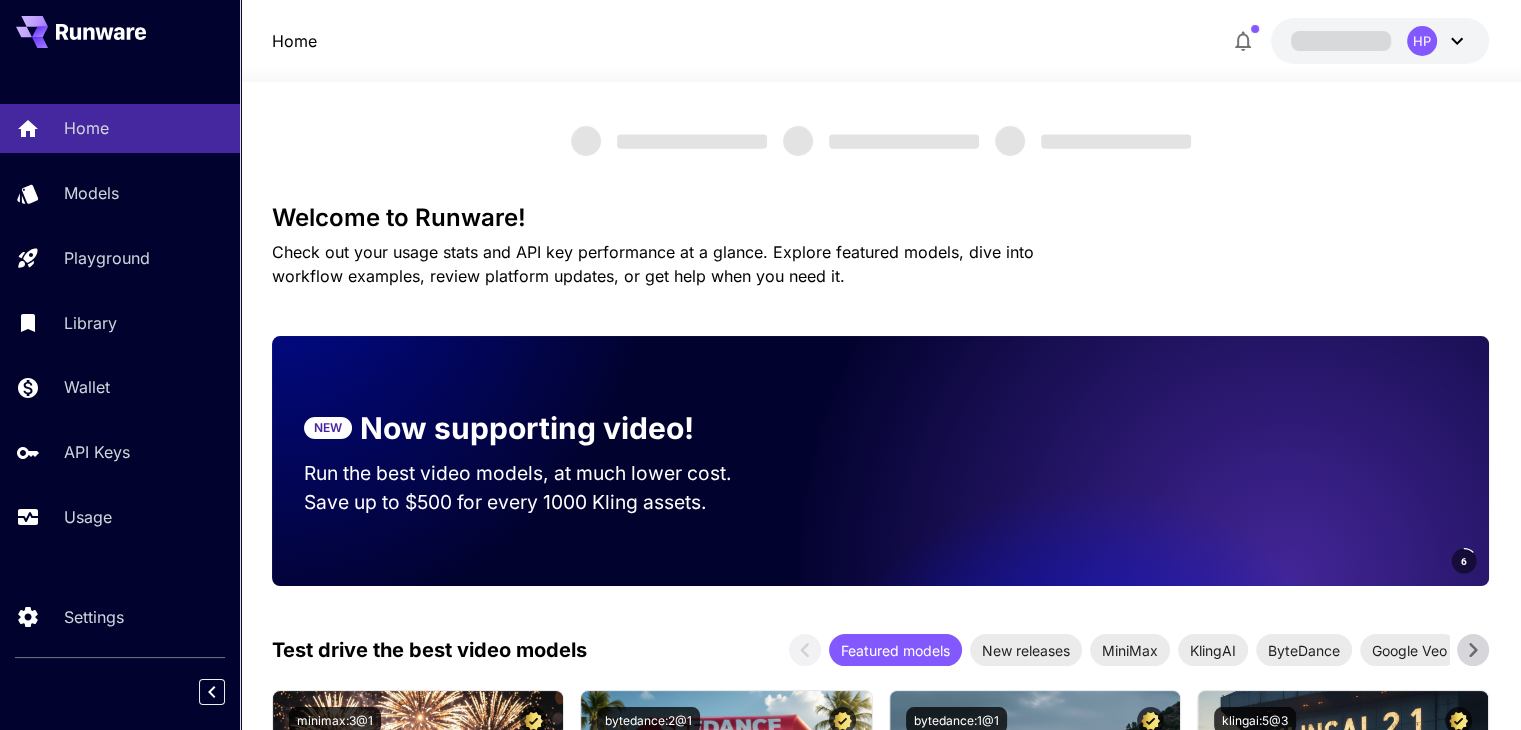 scroll, scrollTop: 500, scrollLeft: 0, axis: vertical 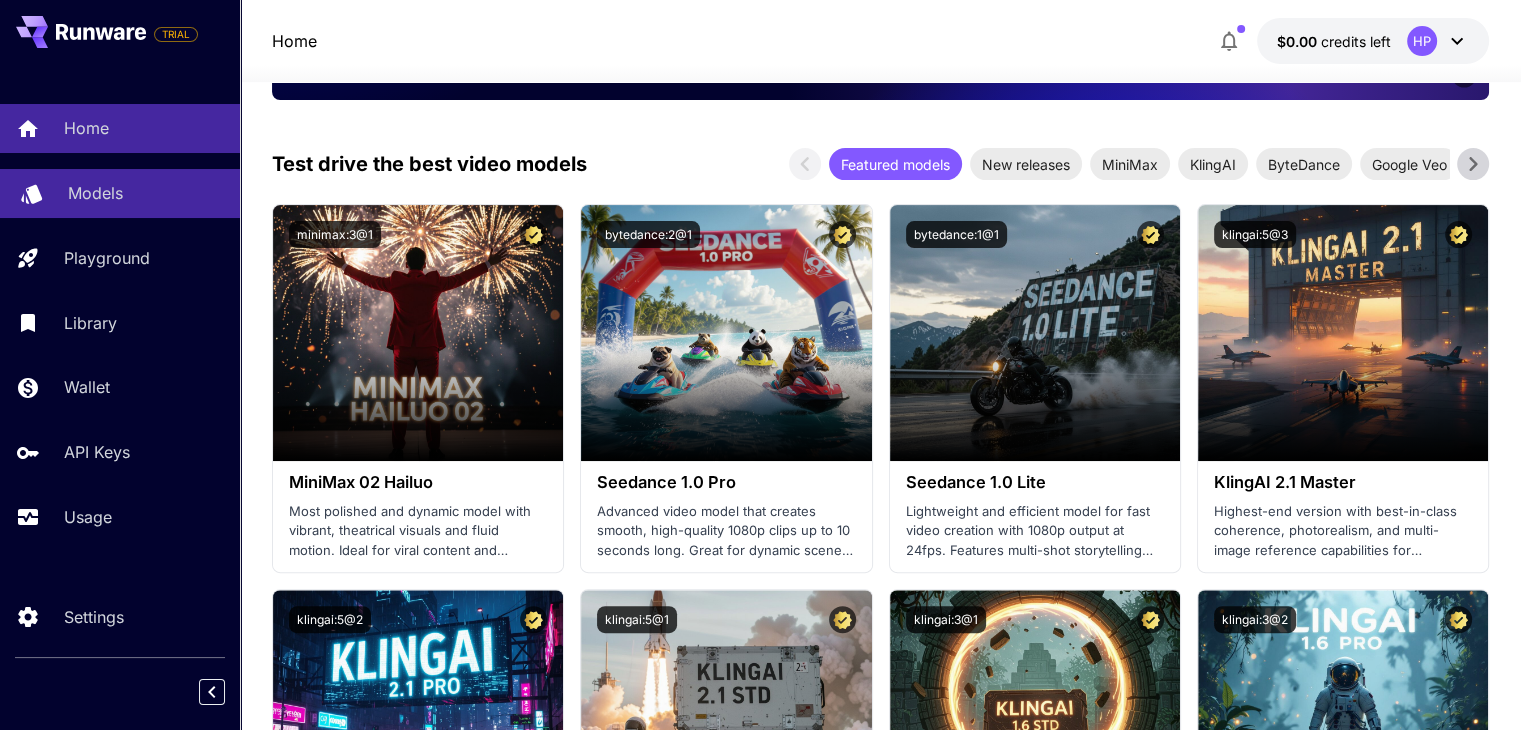 click on "Models" at bounding box center (146, 193) 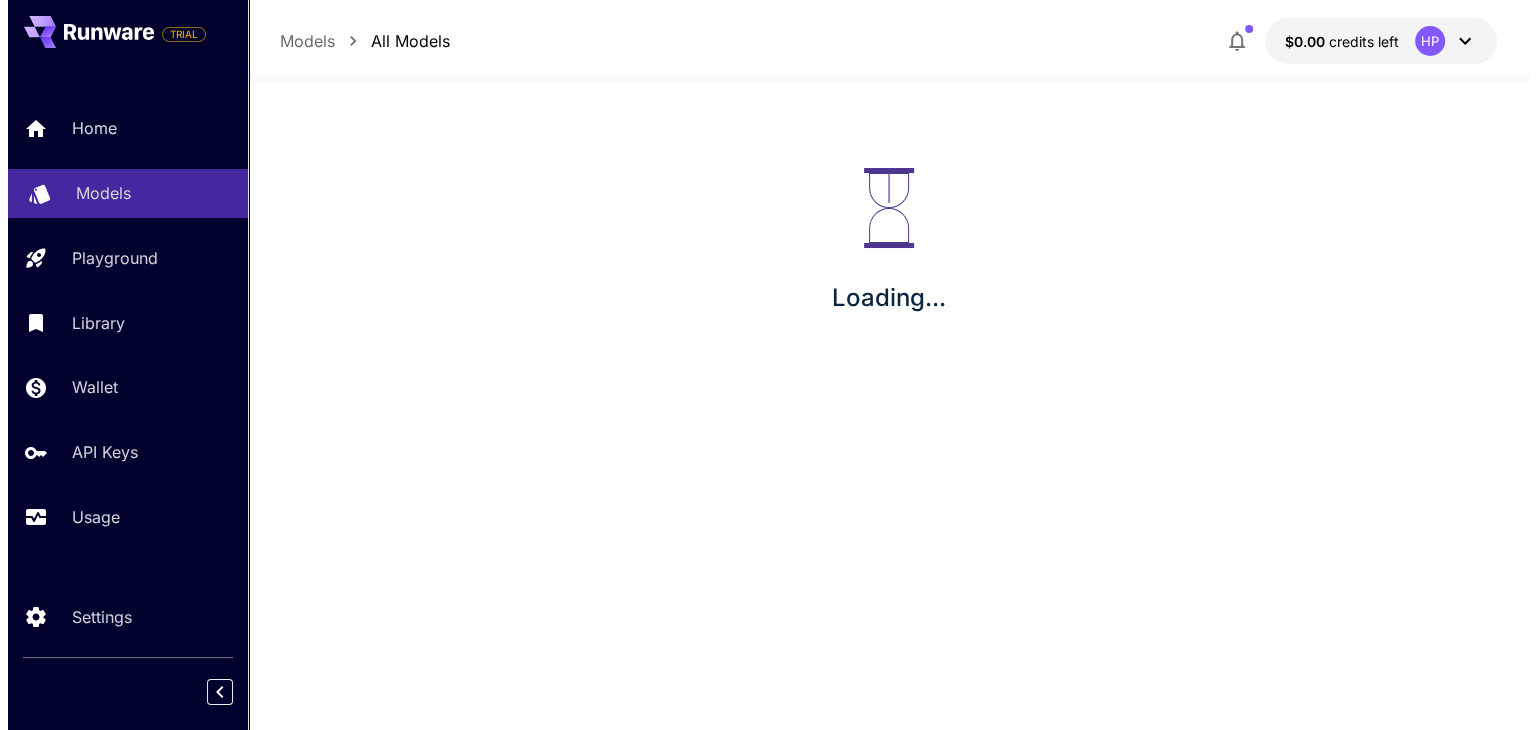 scroll, scrollTop: 0, scrollLeft: 0, axis: both 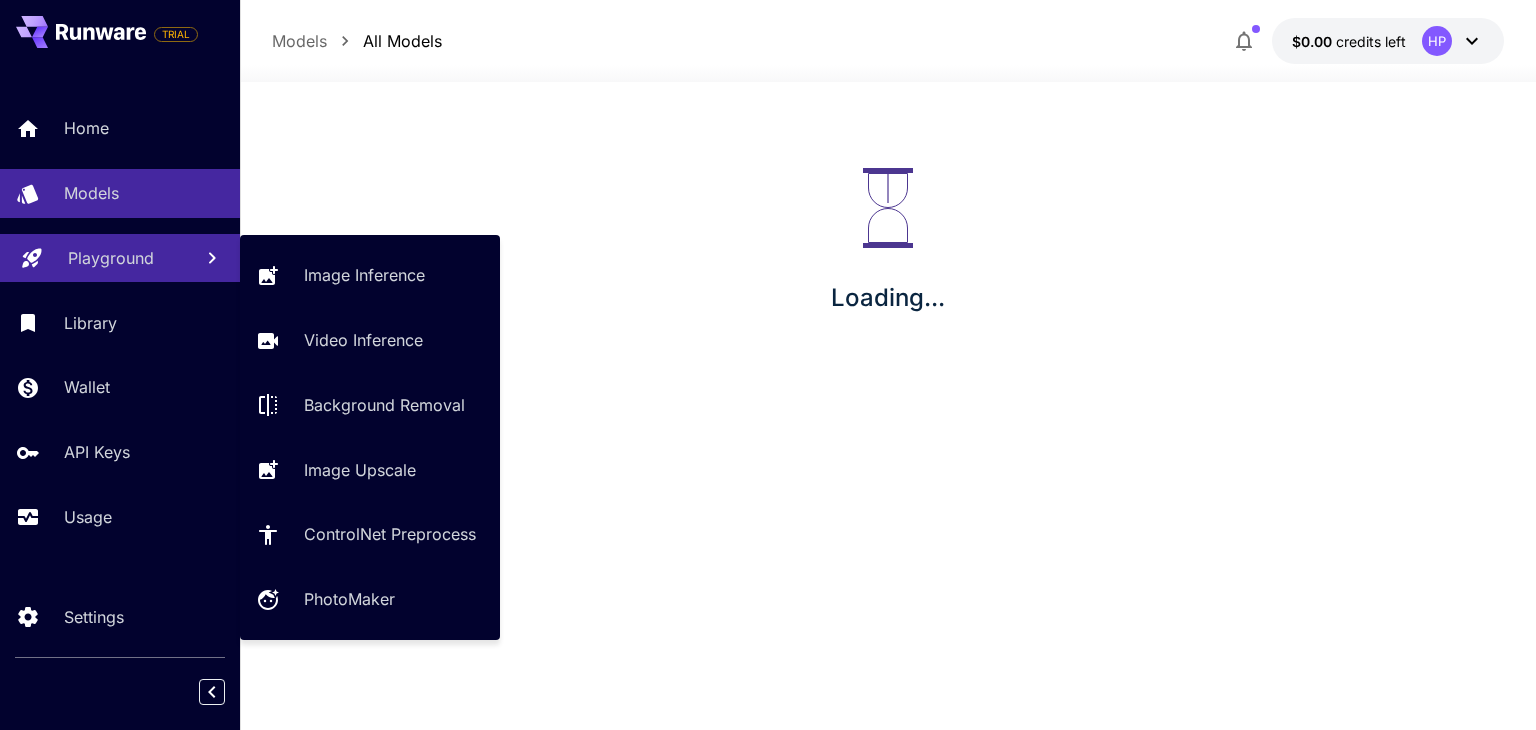 click on "Playground" at bounding box center [111, 258] 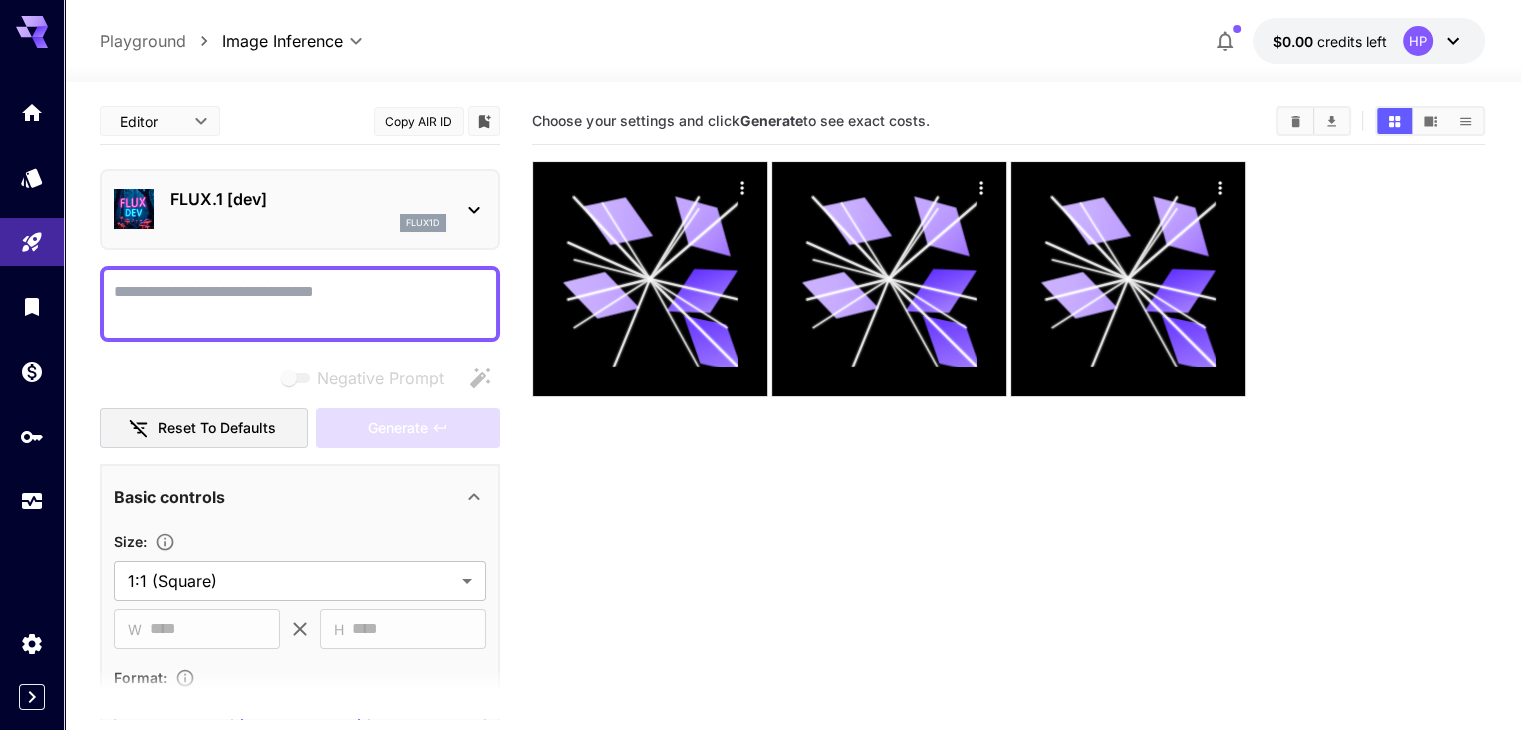 click on "FLUX.1 [dev] flux1d" at bounding box center [300, 209] 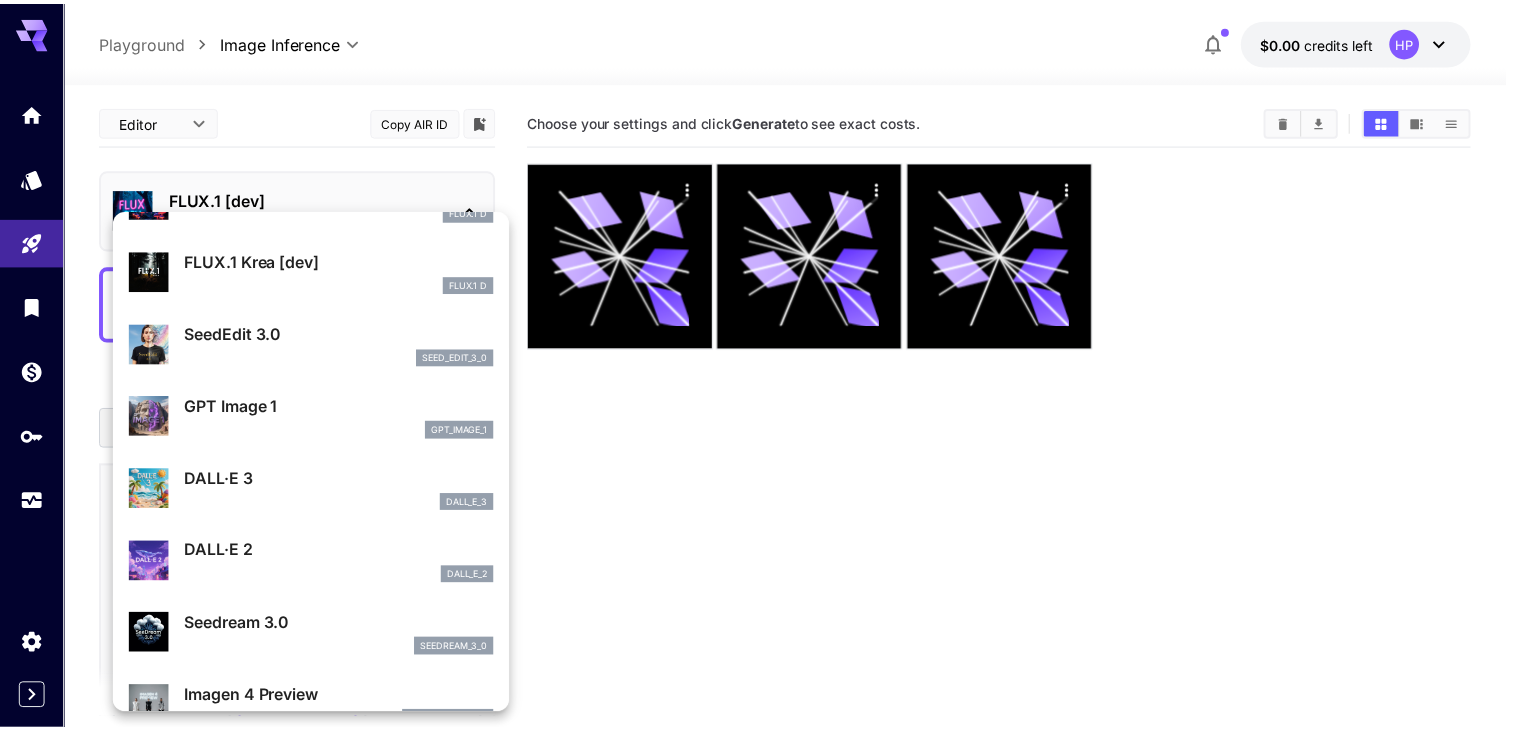 scroll, scrollTop: 0, scrollLeft: 0, axis: both 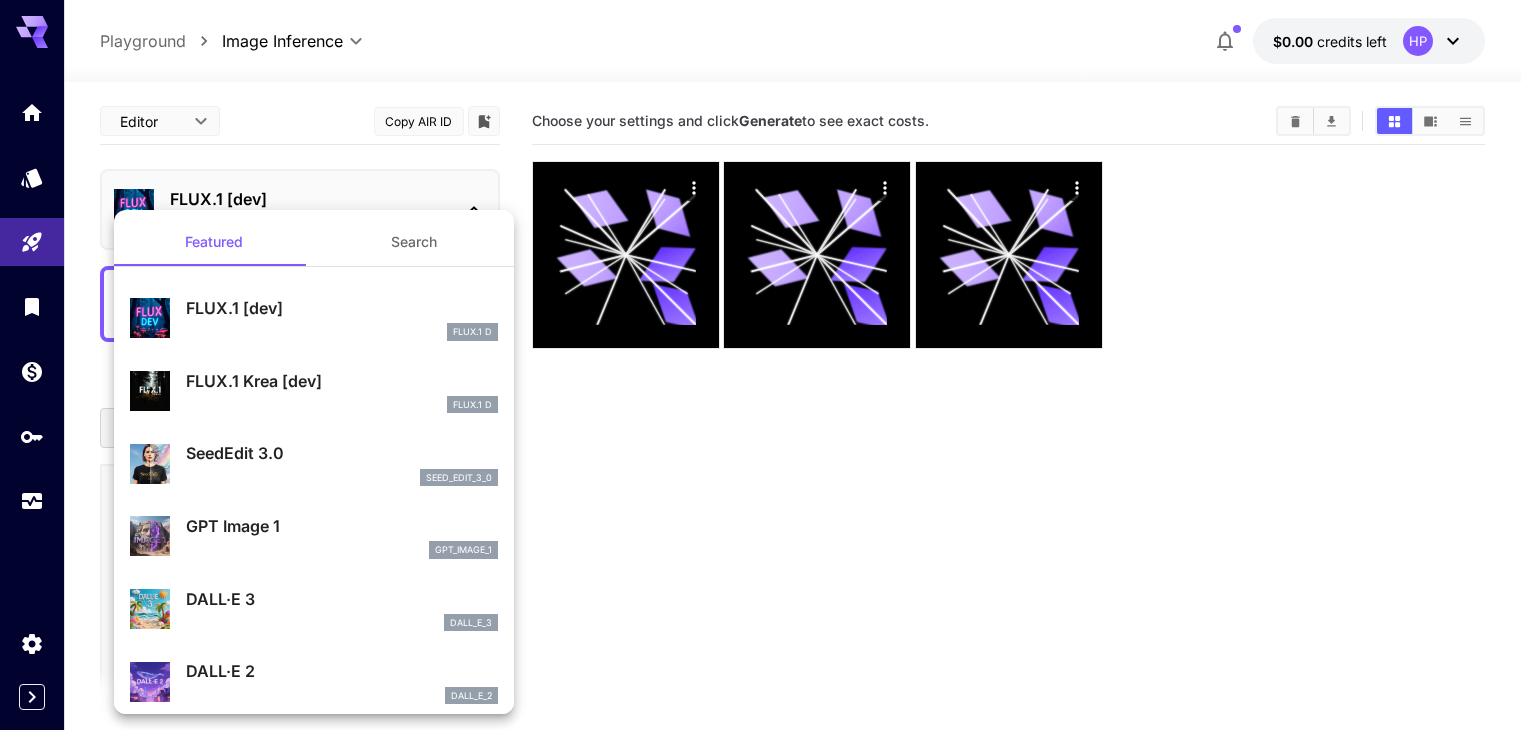 click on "Search" at bounding box center (414, 242) 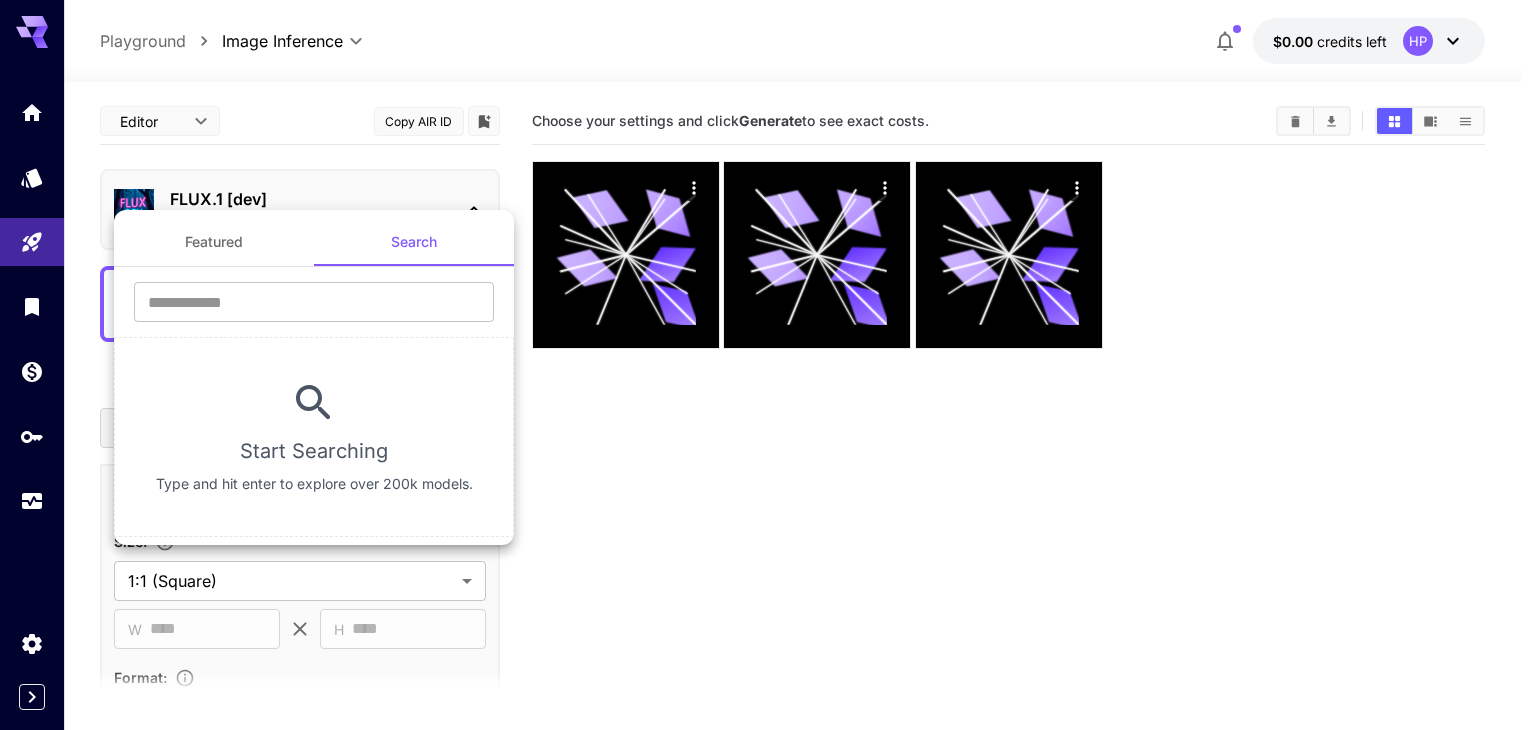 click on "Featured" at bounding box center (214, 242) 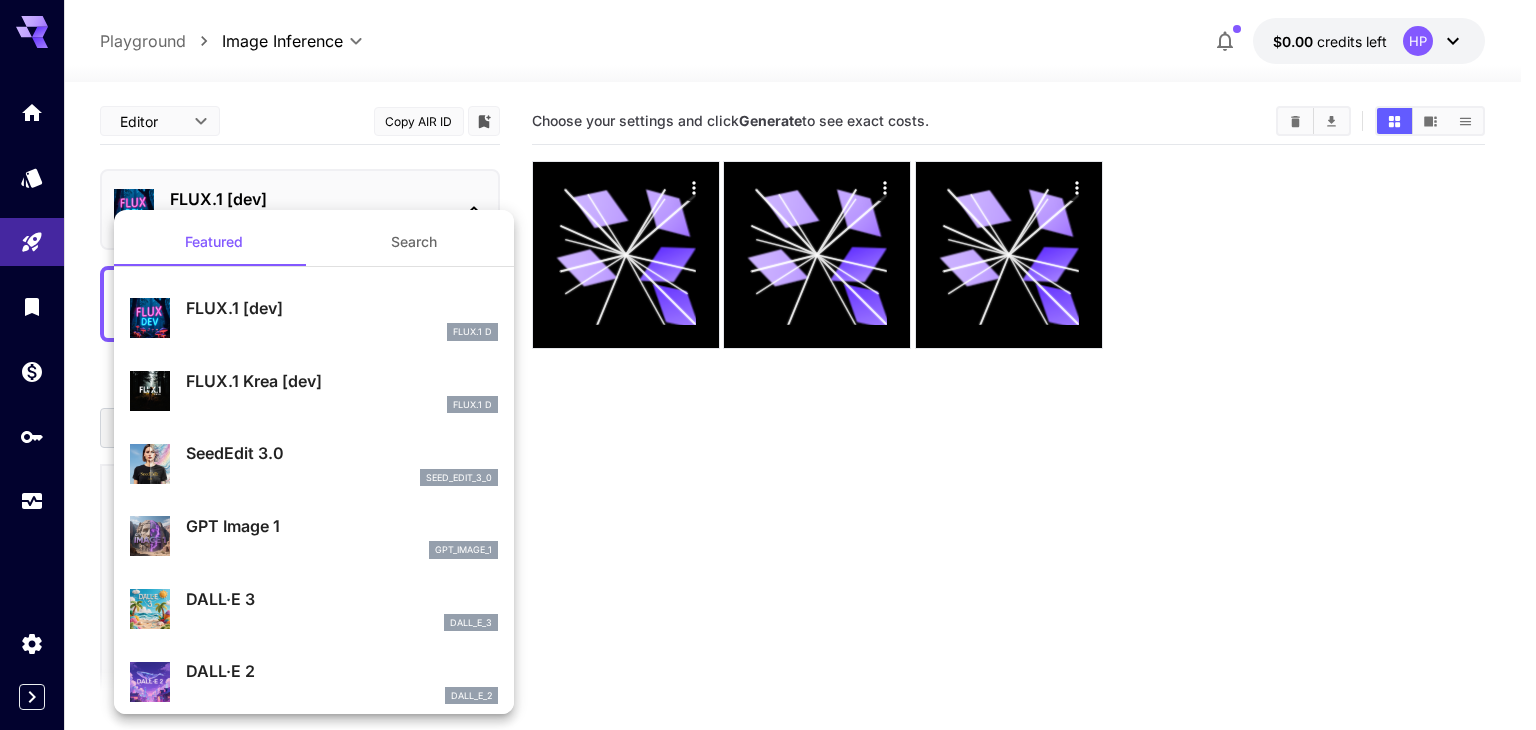 click at bounding box center [768, 365] 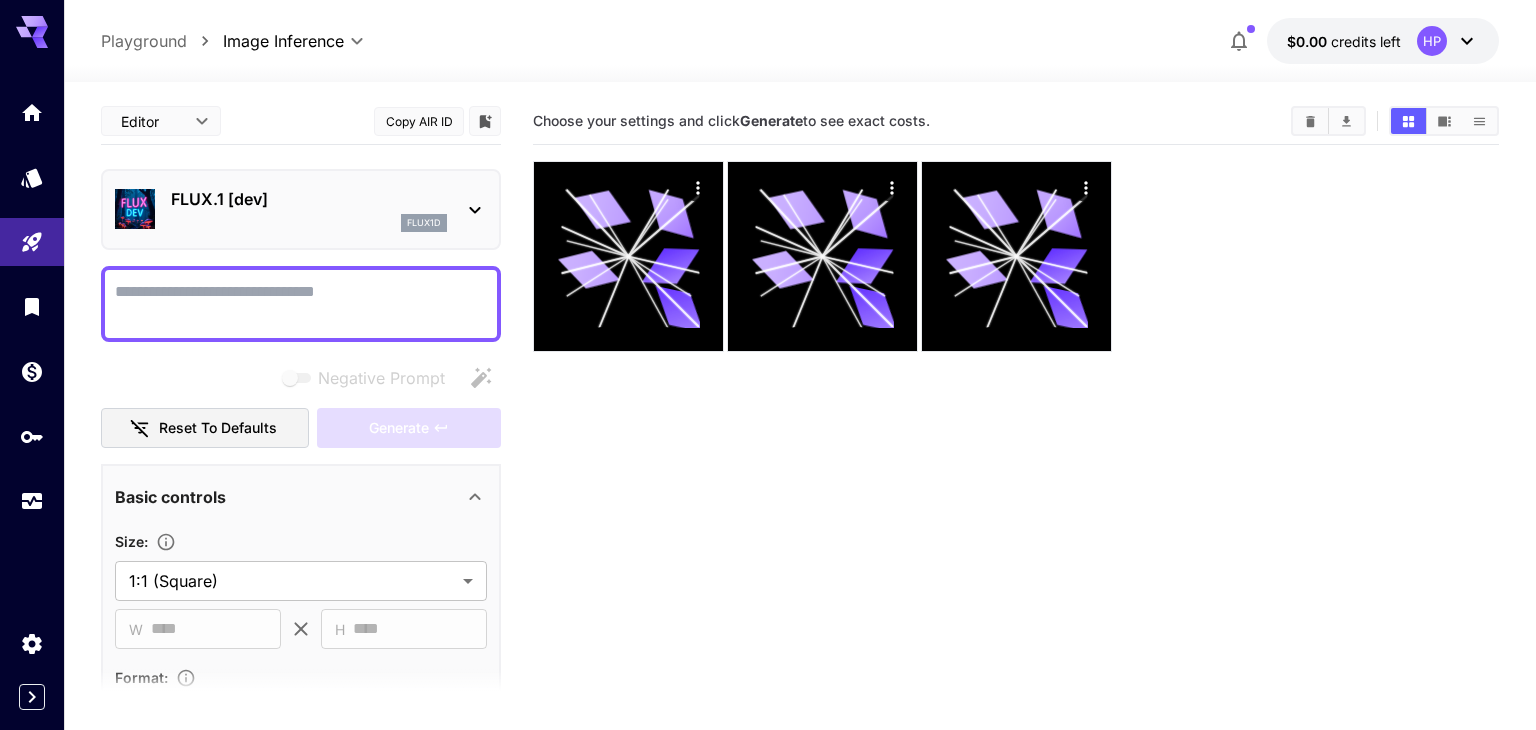 click on "**********" at bounding box center (768, 444) 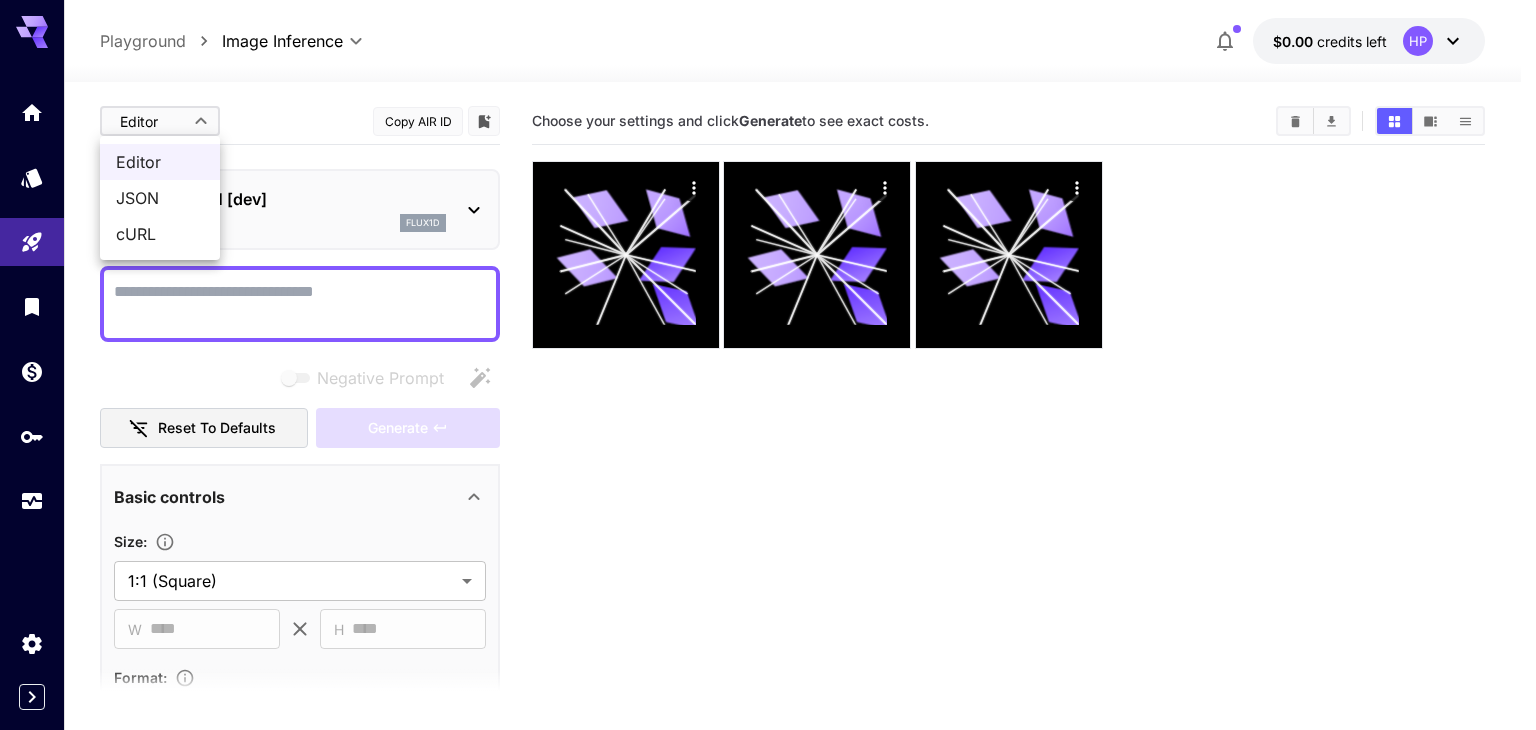 click on "JSON" at bounding box center [160, 198] 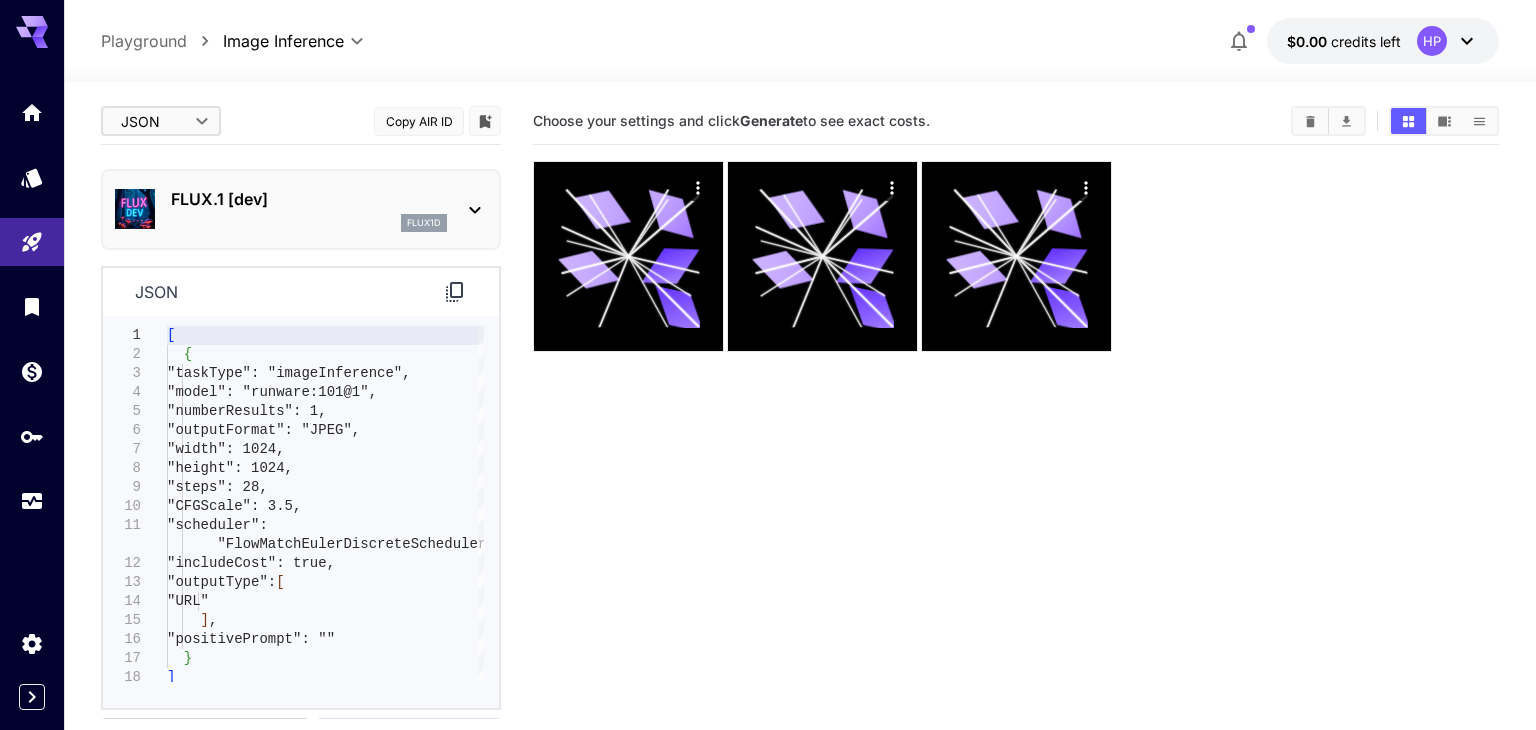 type on "****" 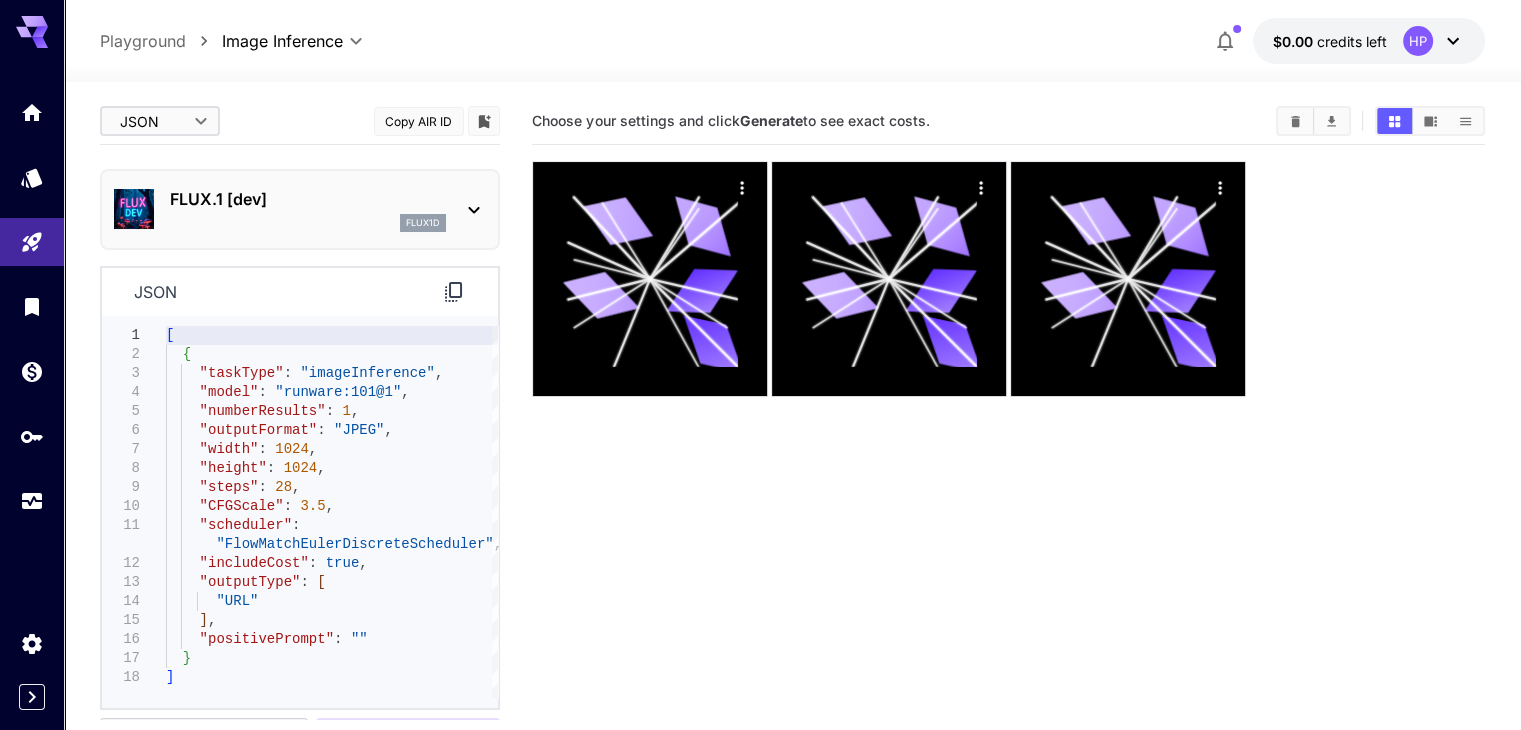 type on "**********" 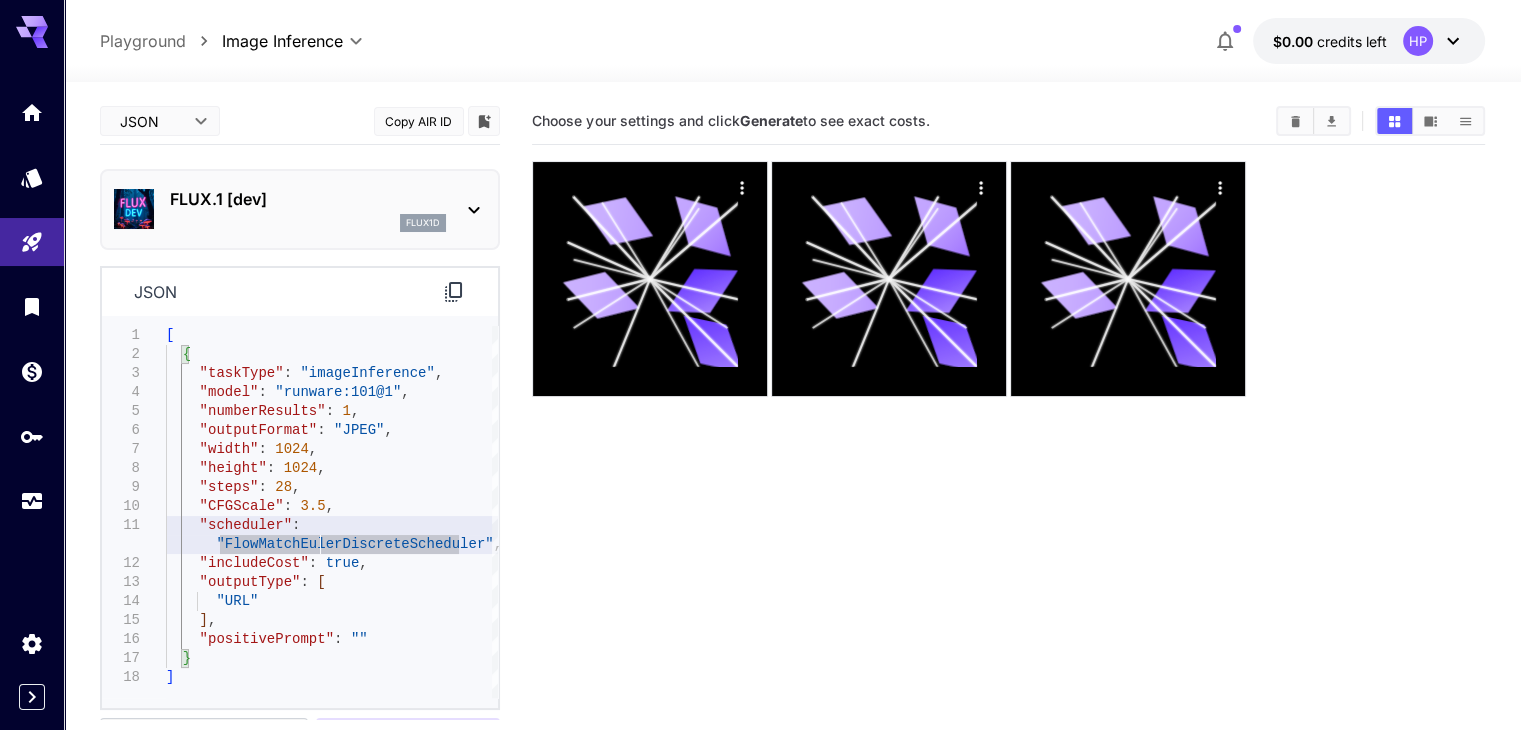 click on "[    {      "taskType" :   "imageInference" ,      "model" :   "runware:101@1" ,      "numberResults" :   1 ,      "outputFormat" :   "JPEG" ,      "width" :   1024 ,      "height" :   1024 ,      "steps" :   28 ,      "CFGScale" :   3.5 ,      "scheduler" :          "FlowMatchEulerDiscreteScheduler" ,      "includeCost" :   true ,      "outputType" :   [        "URL"      ] ,      "positivePrompt" :   ""    } ]" at bounding box center [332, 512] 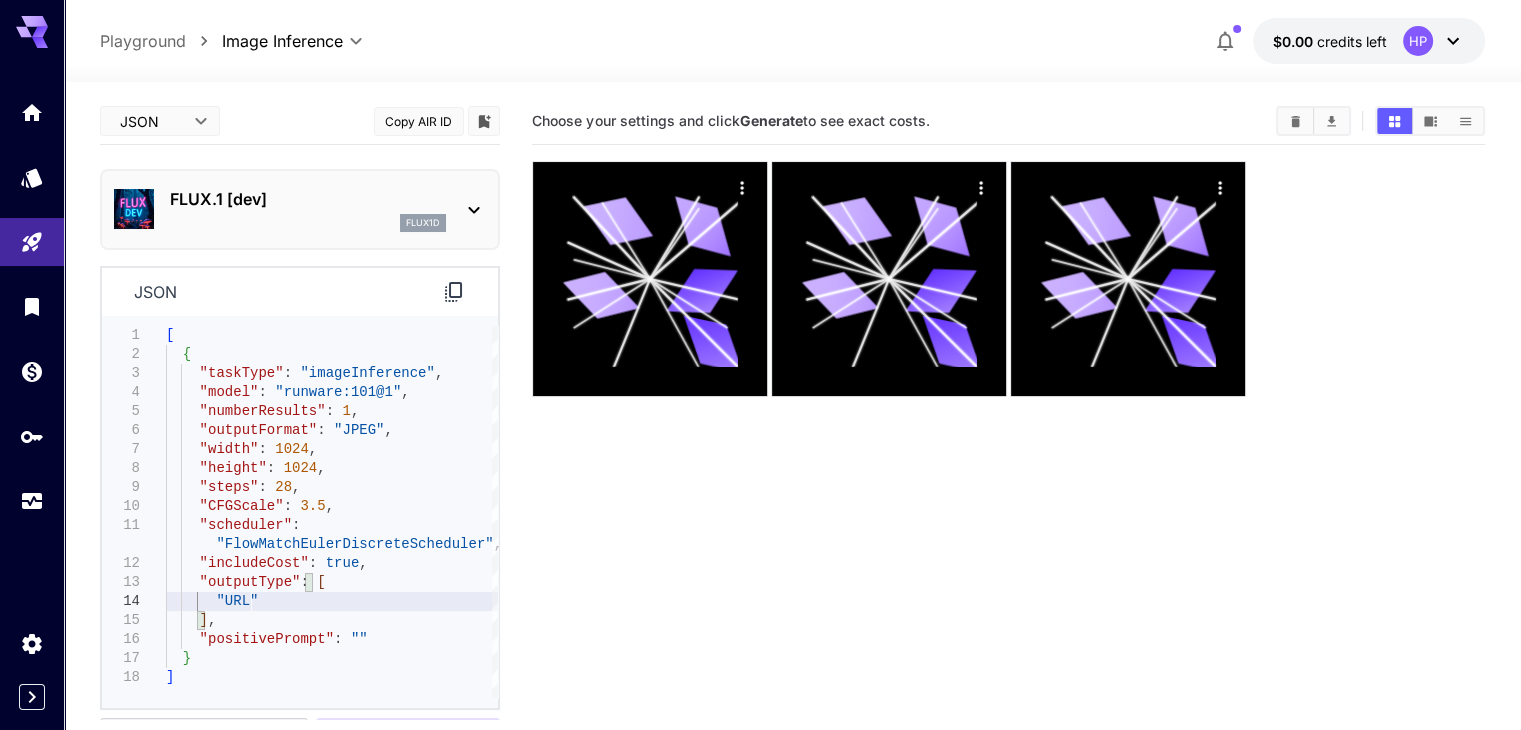 click on "FLUX.1 [dev]" at bounding box center (308, 199) 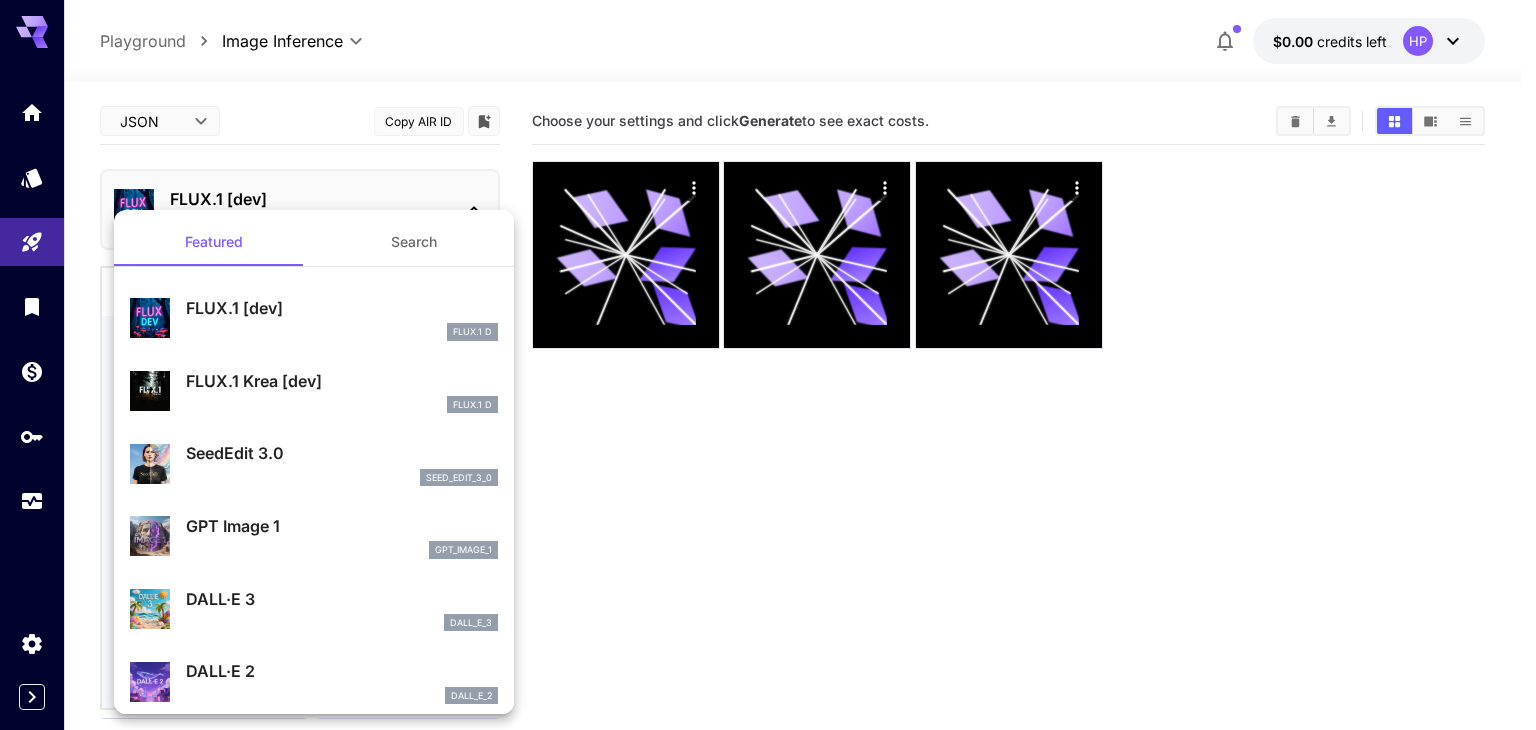 click on "FLUX.1 Krea [dev]" at bounding box center (342, 381) 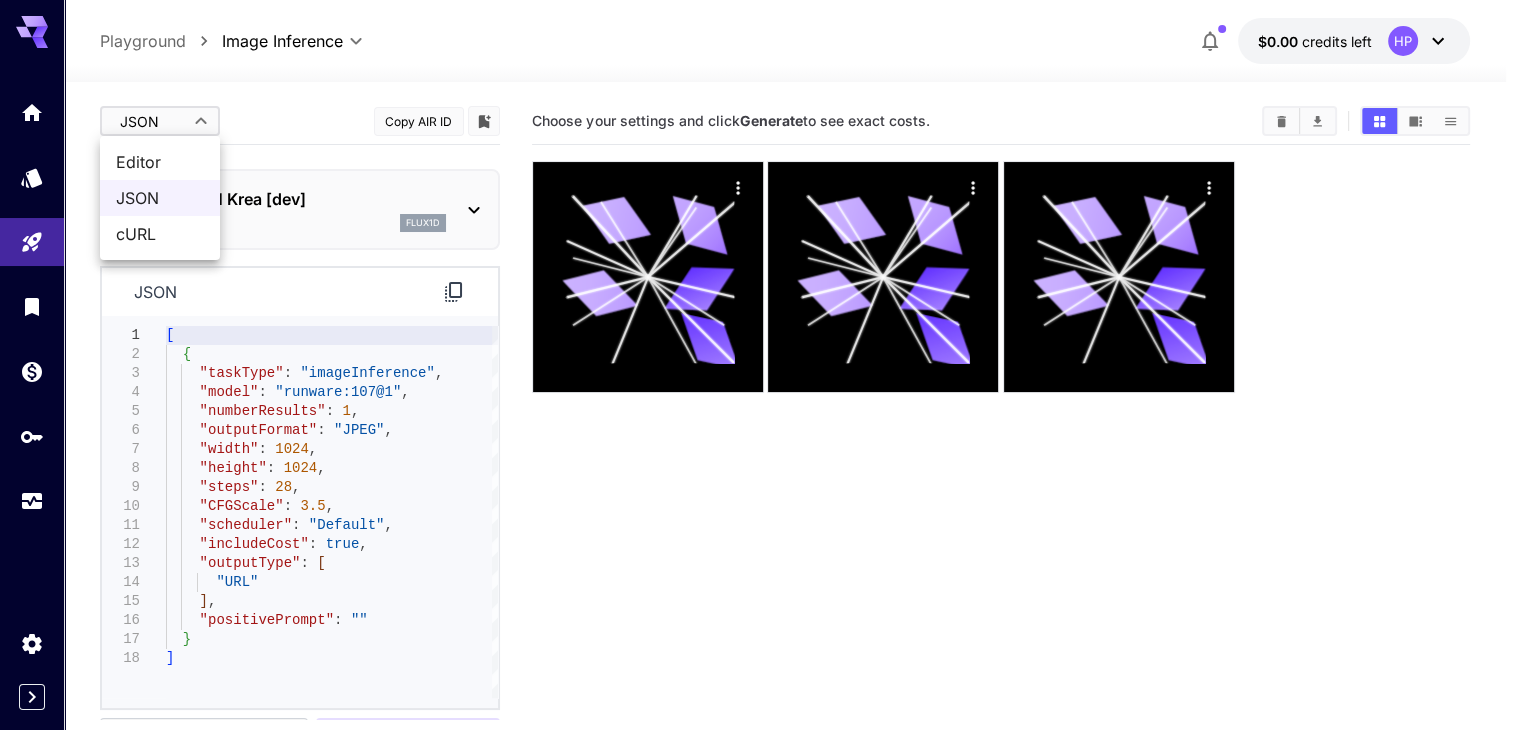 click on "**********" at bounding box center (760, 444) 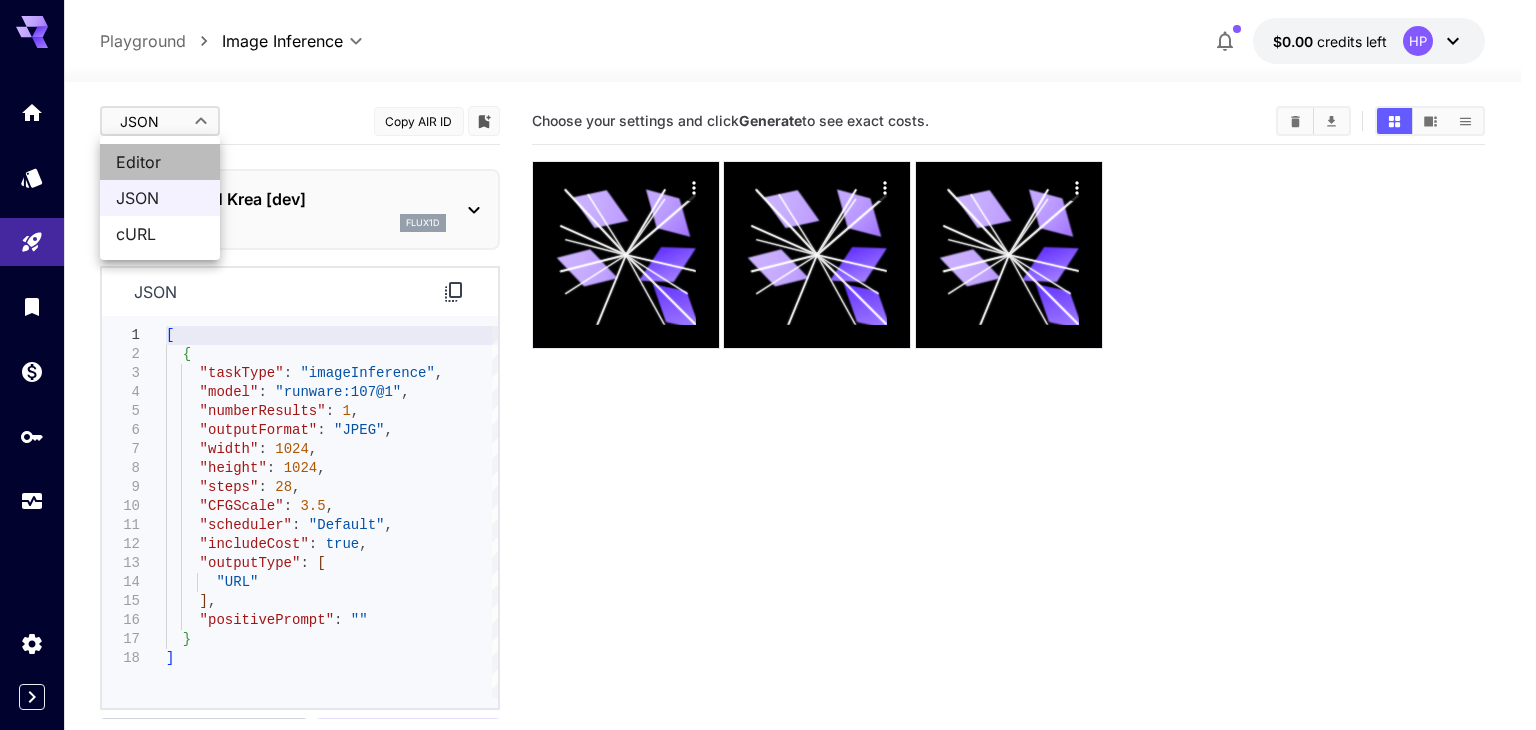 click on "Editor" at bounding box center (160, 162) 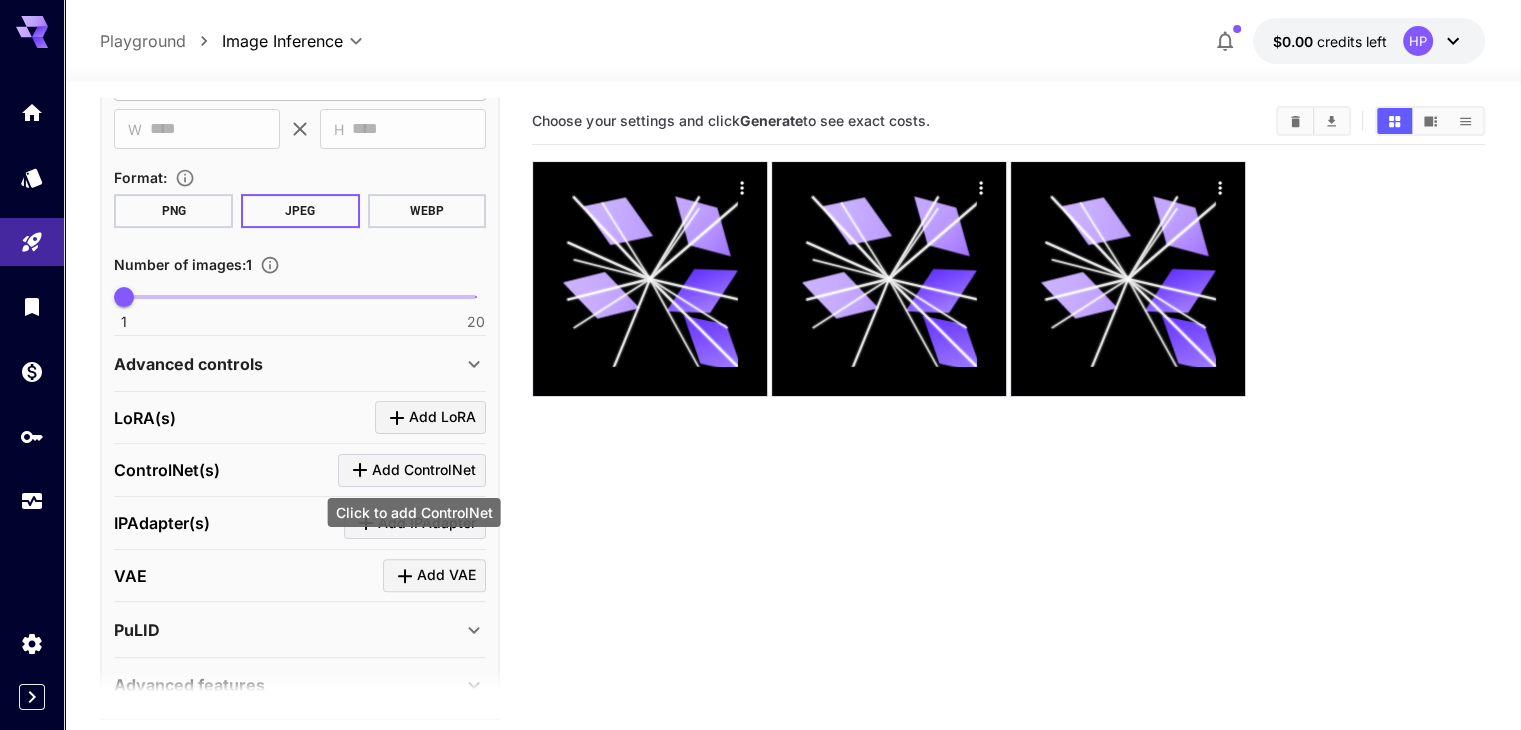 scroll, scrollTop: 400, scrollLeft: 0, axis: vertical 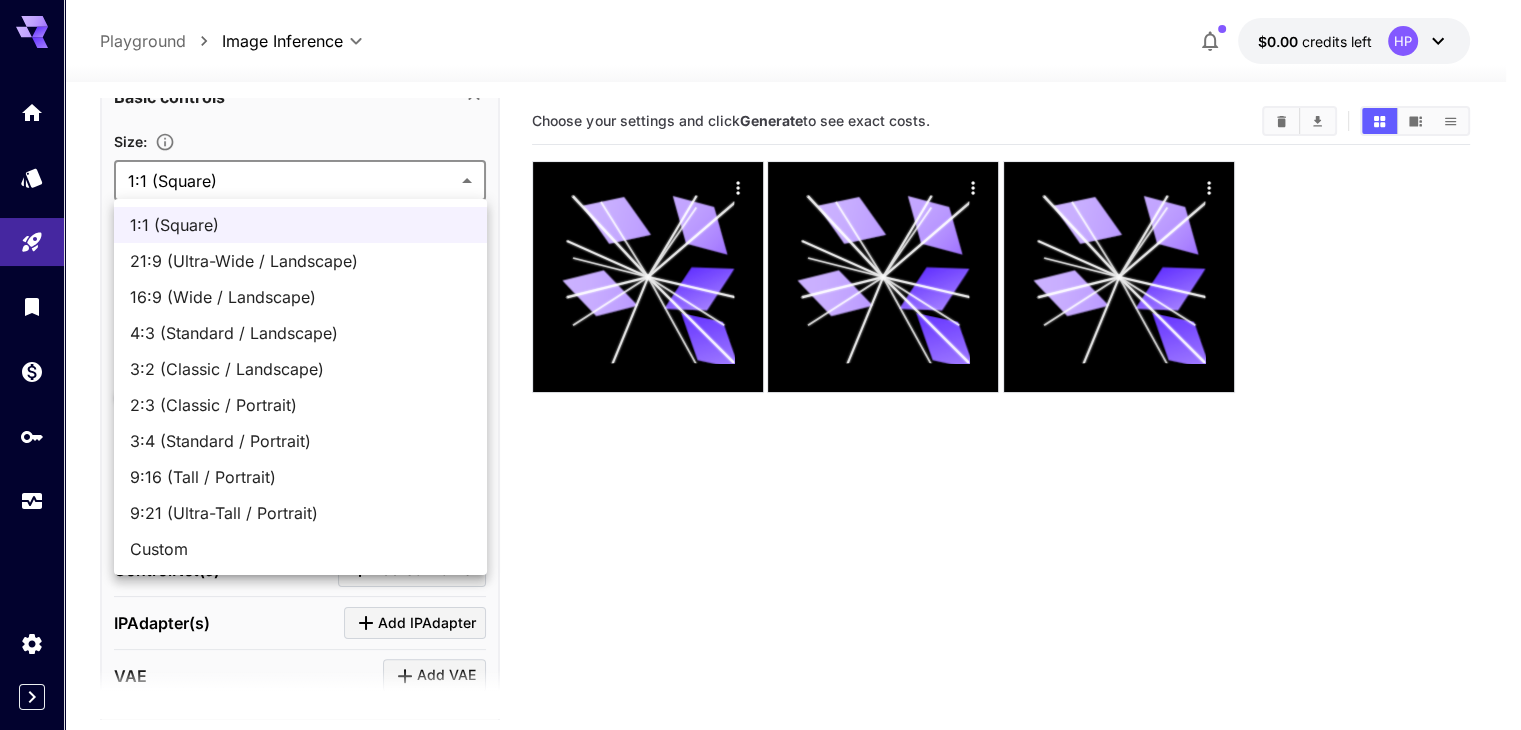 click on "**********" at bounding box center (760, 444) 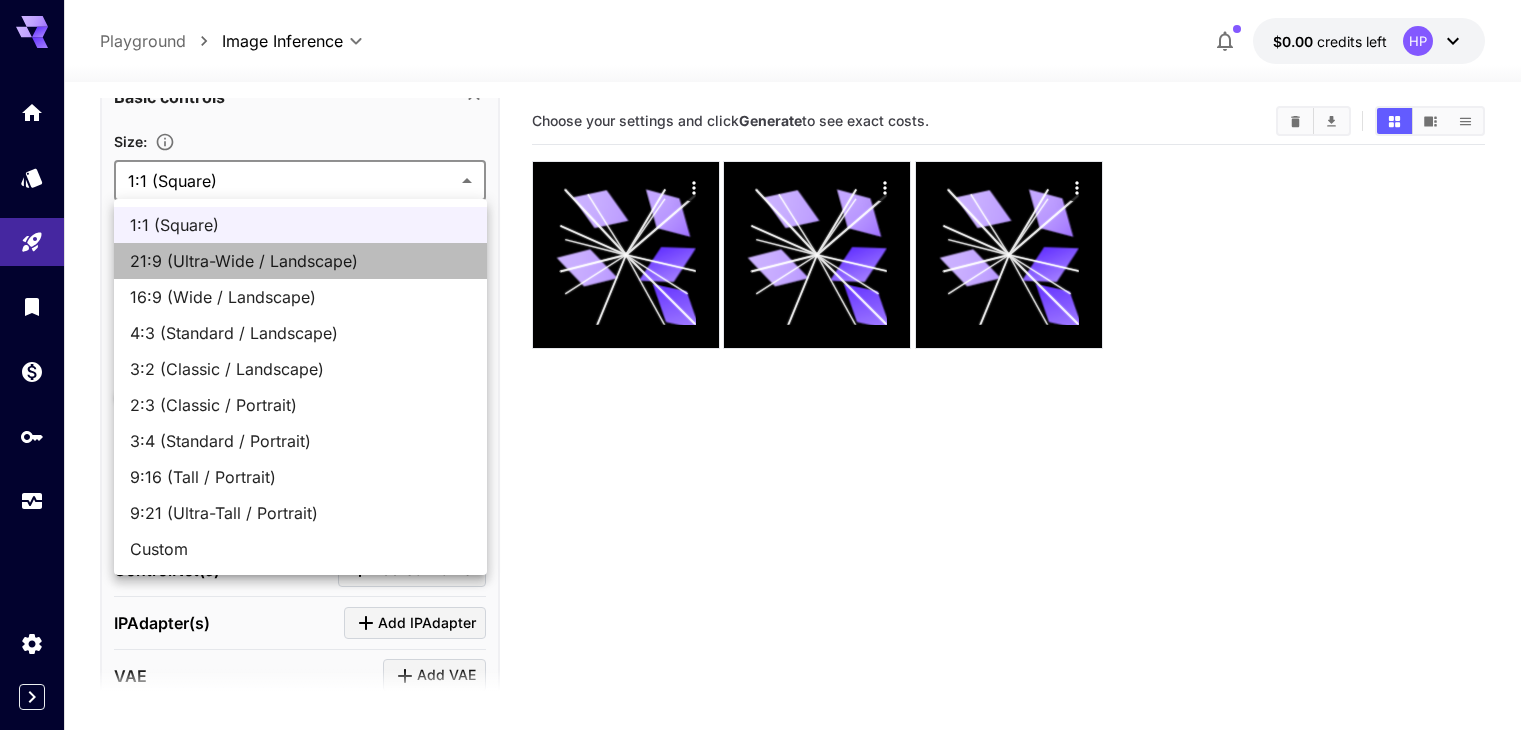 click on "21:9 (Ultra-Wide / Landscape)" at bounding box center (300, 261) 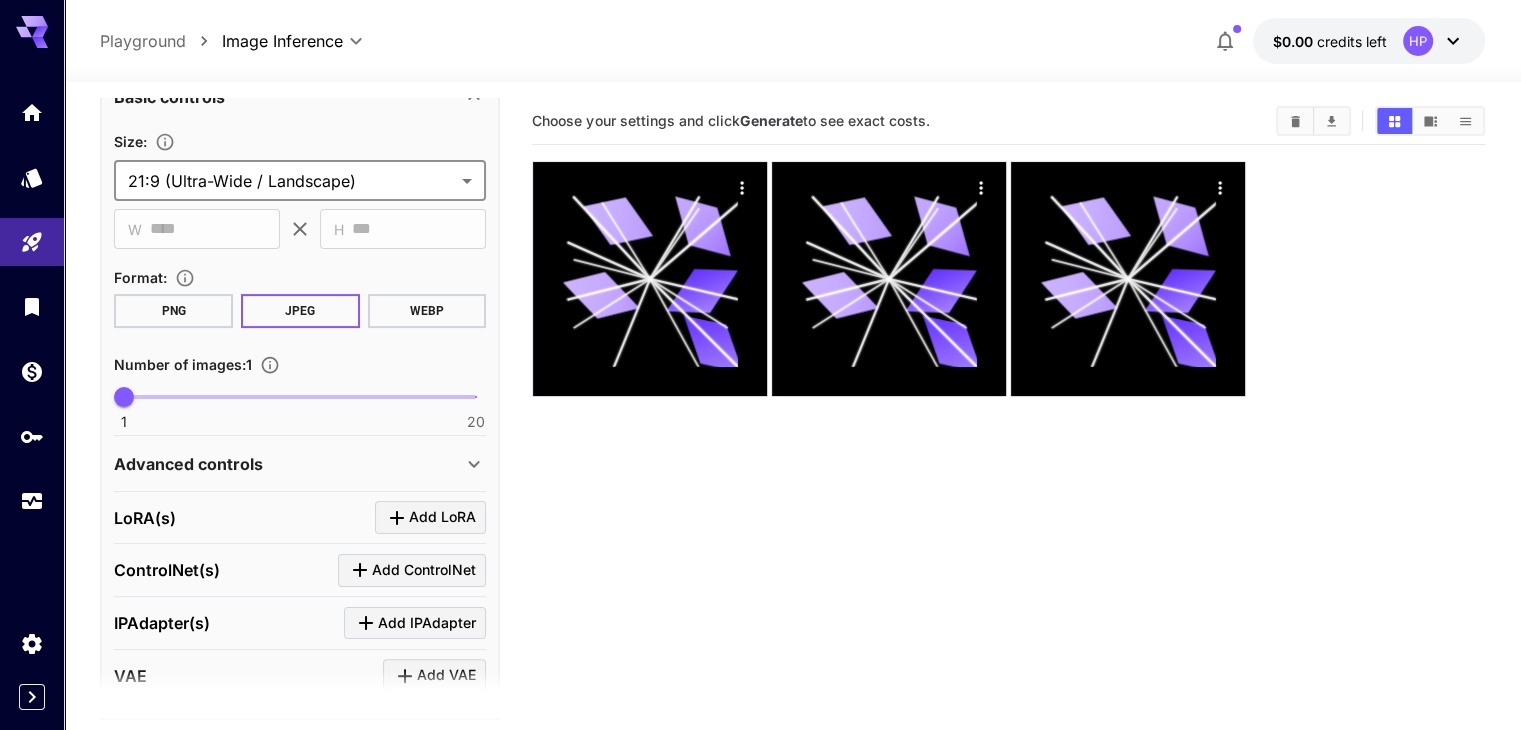 click on "**********" at bounding box center [760, 444] 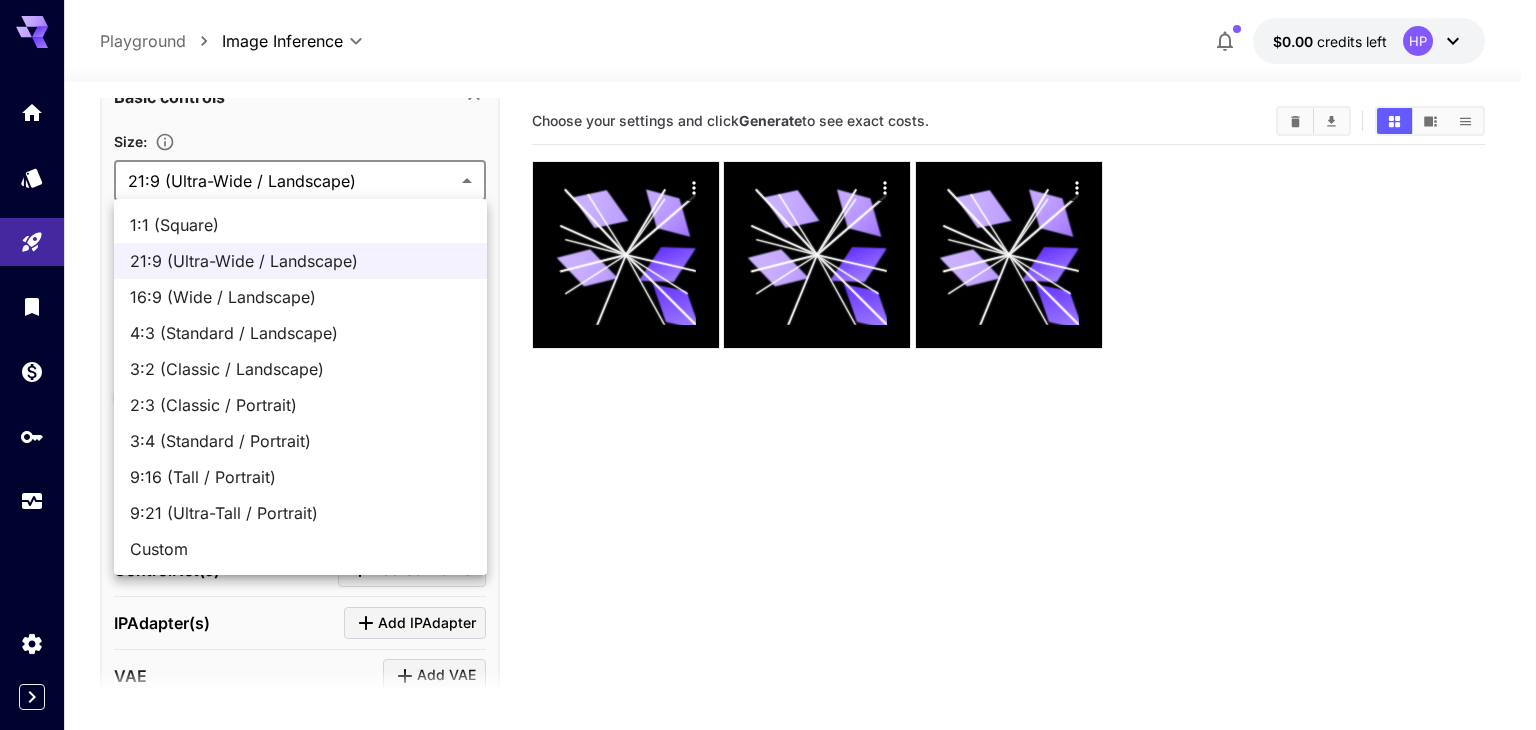 click at bounding box center (768, 365) 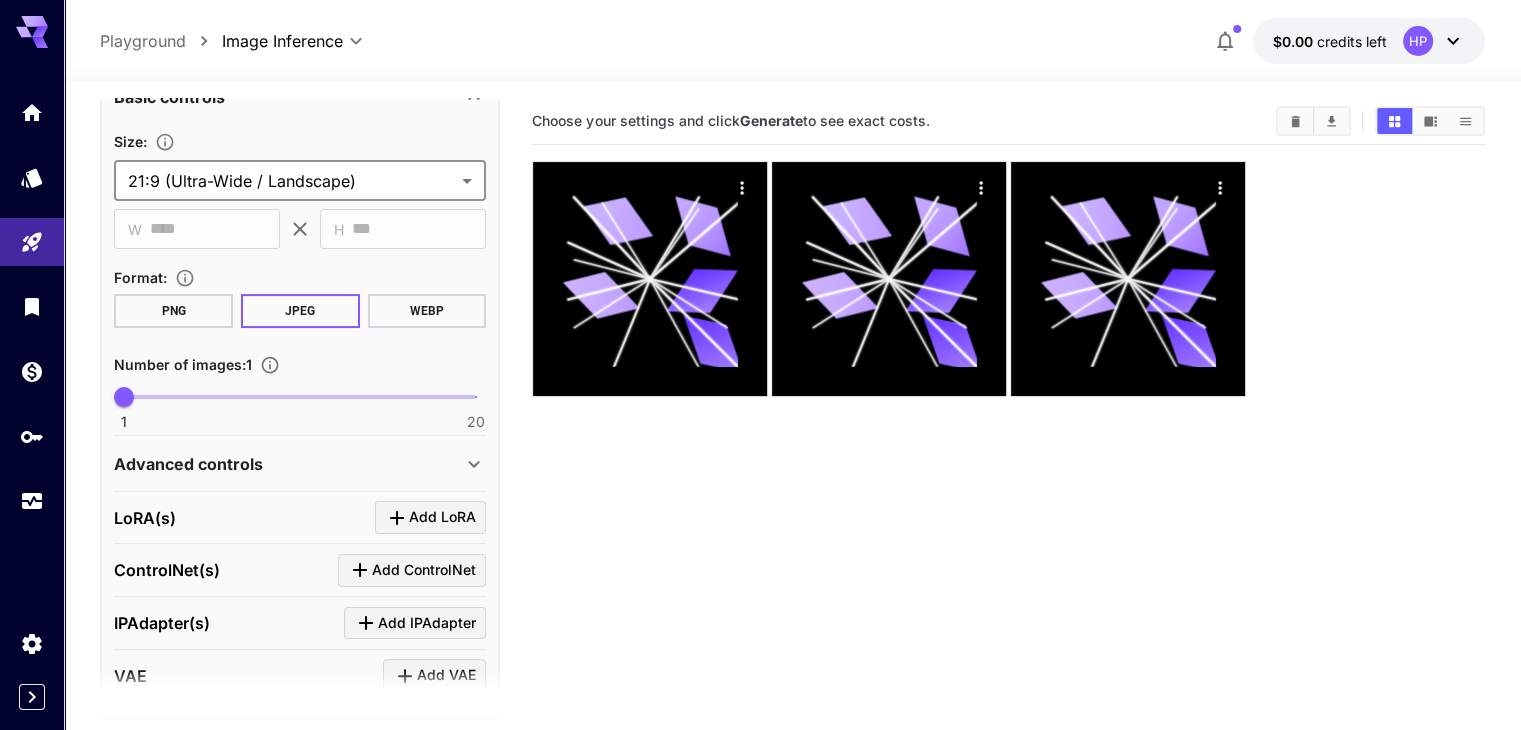 scroll, scrollTop: 0, scrollLeft: 0, axis: both 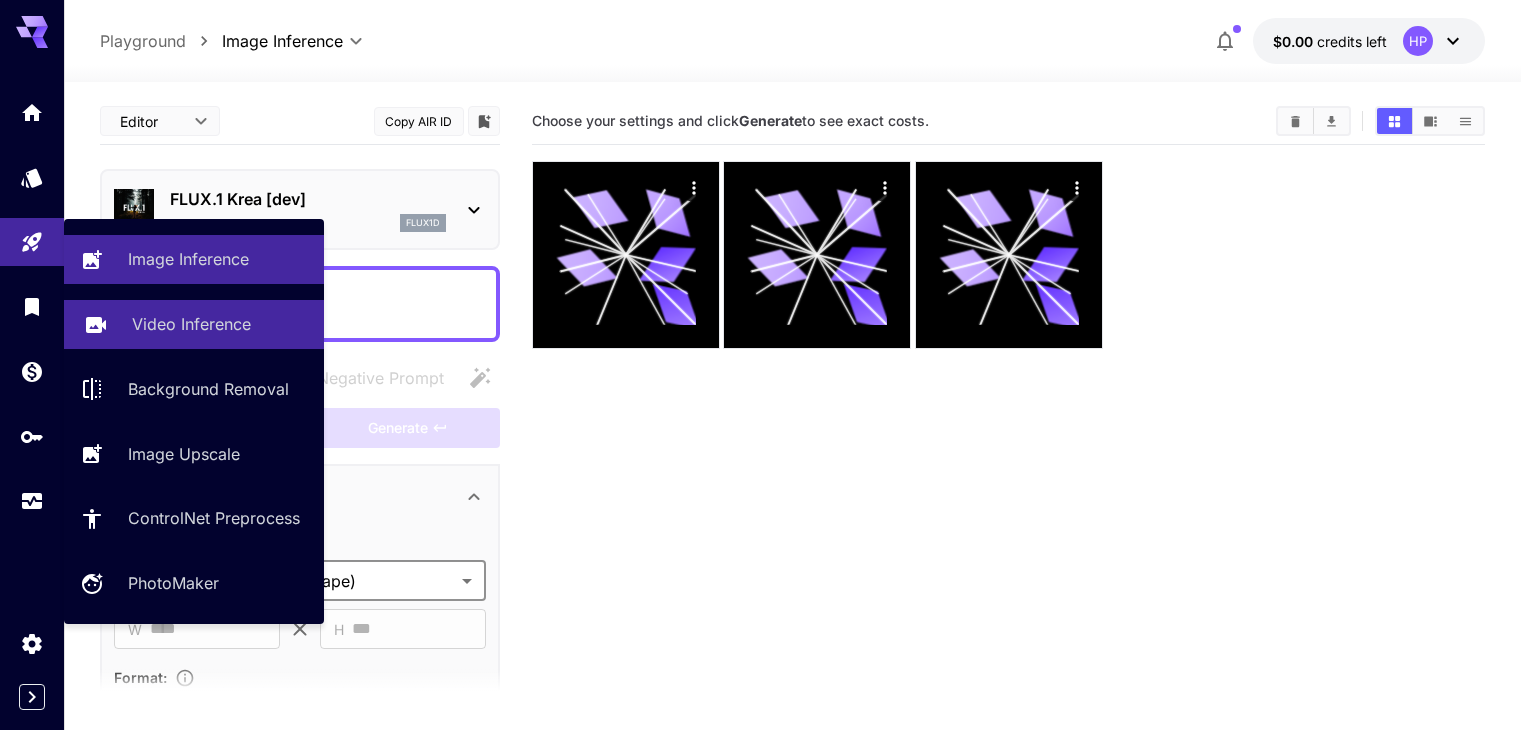 click on "Video Inference" at bounding box center [191, 324] 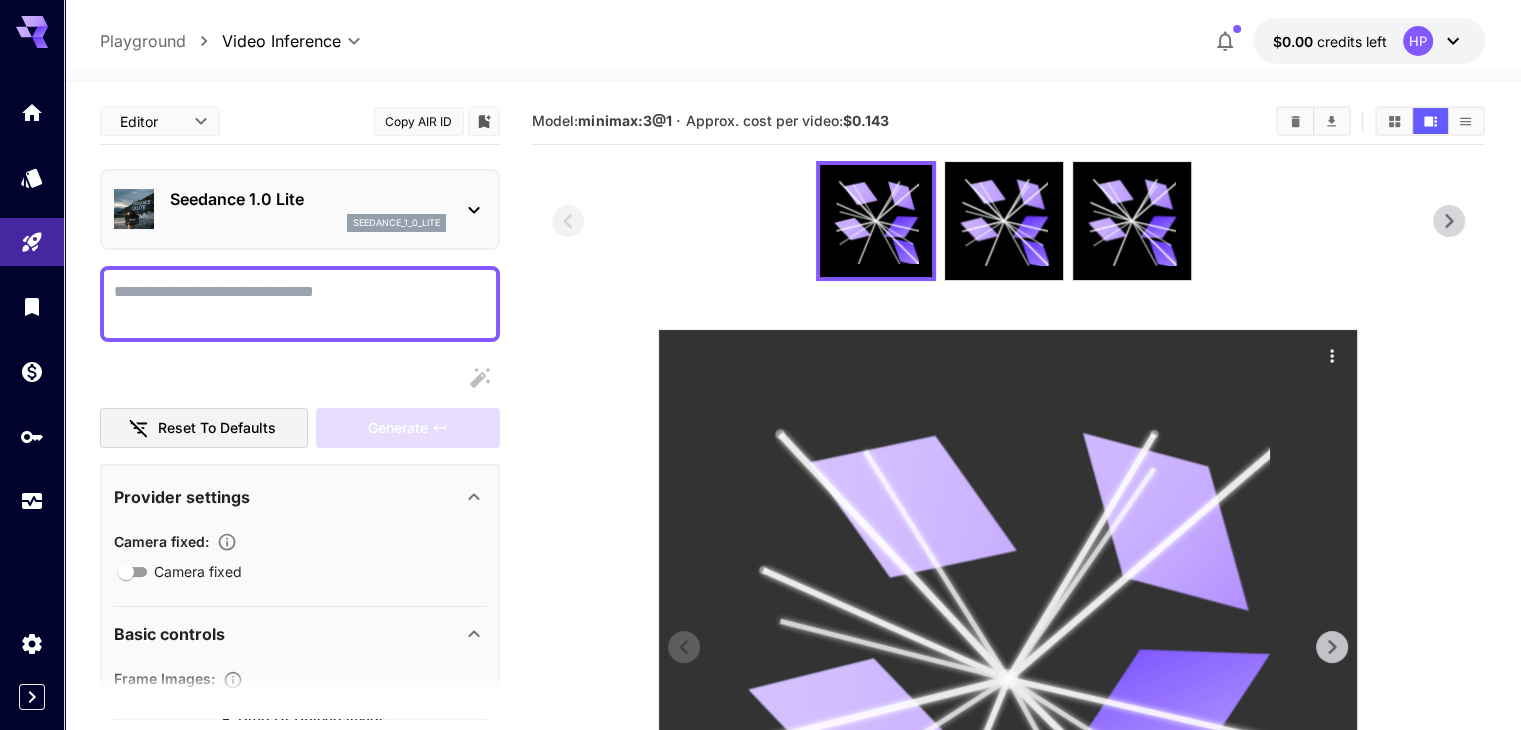click 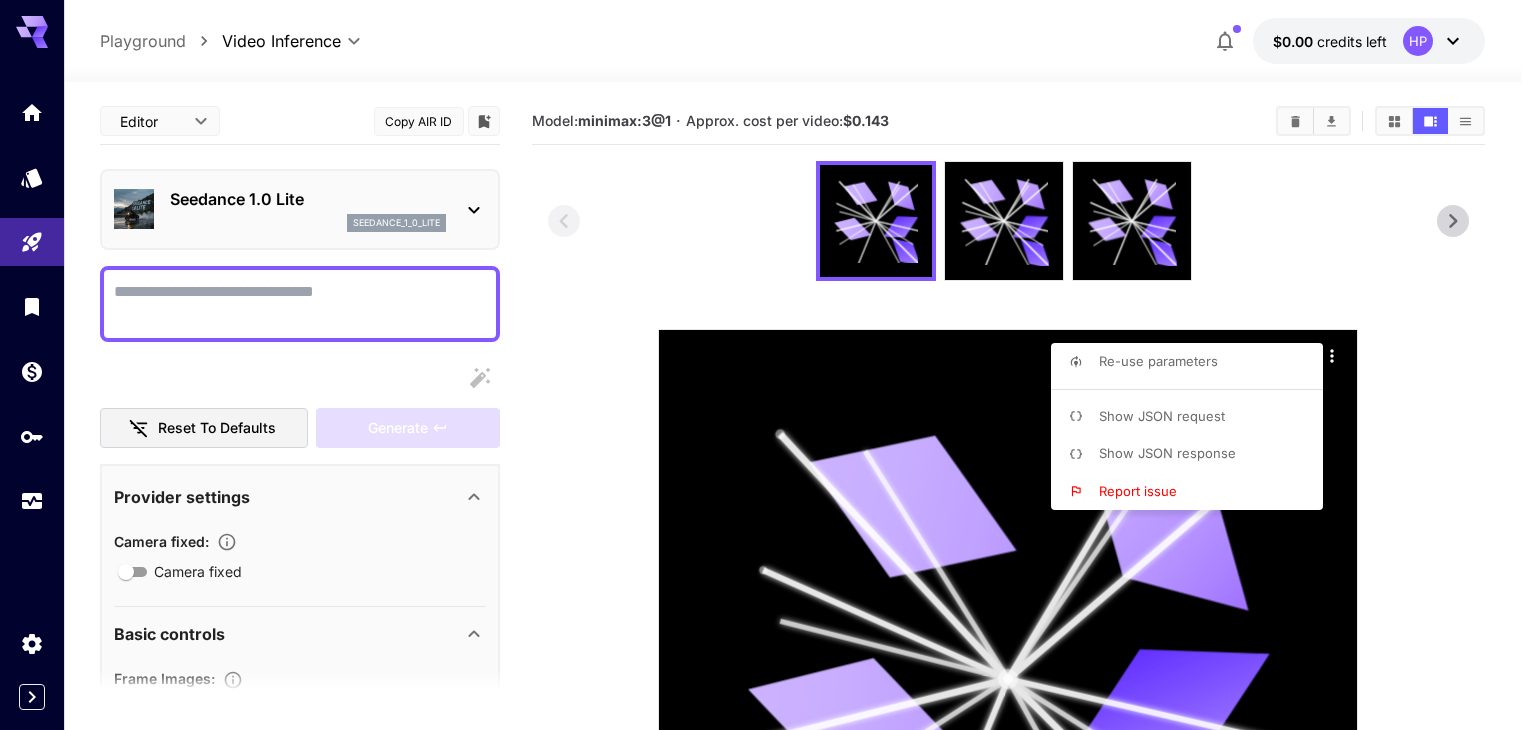 click at bounding box center (768, 365) 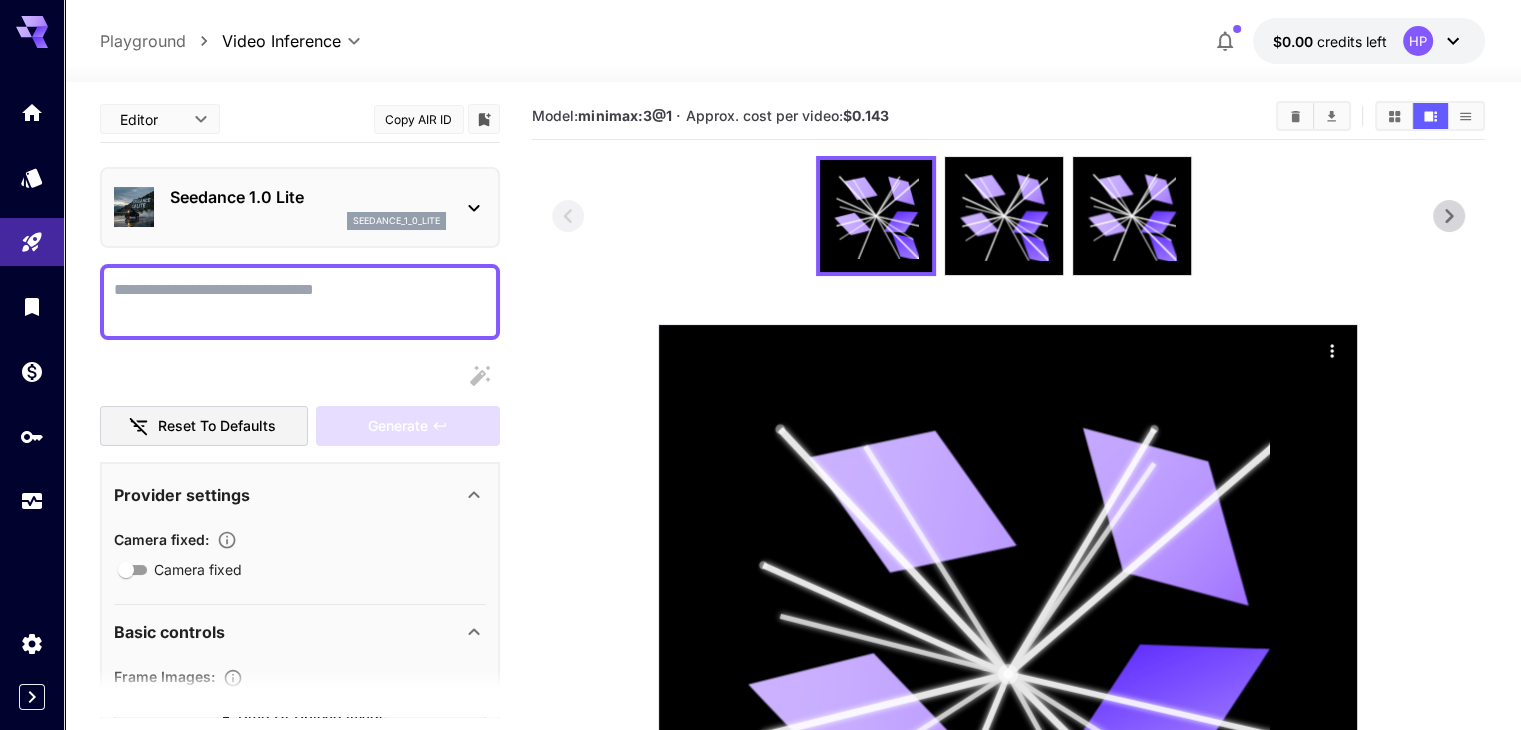 scroll, scrollTop: 0, scrollLeft: 0, axis: both 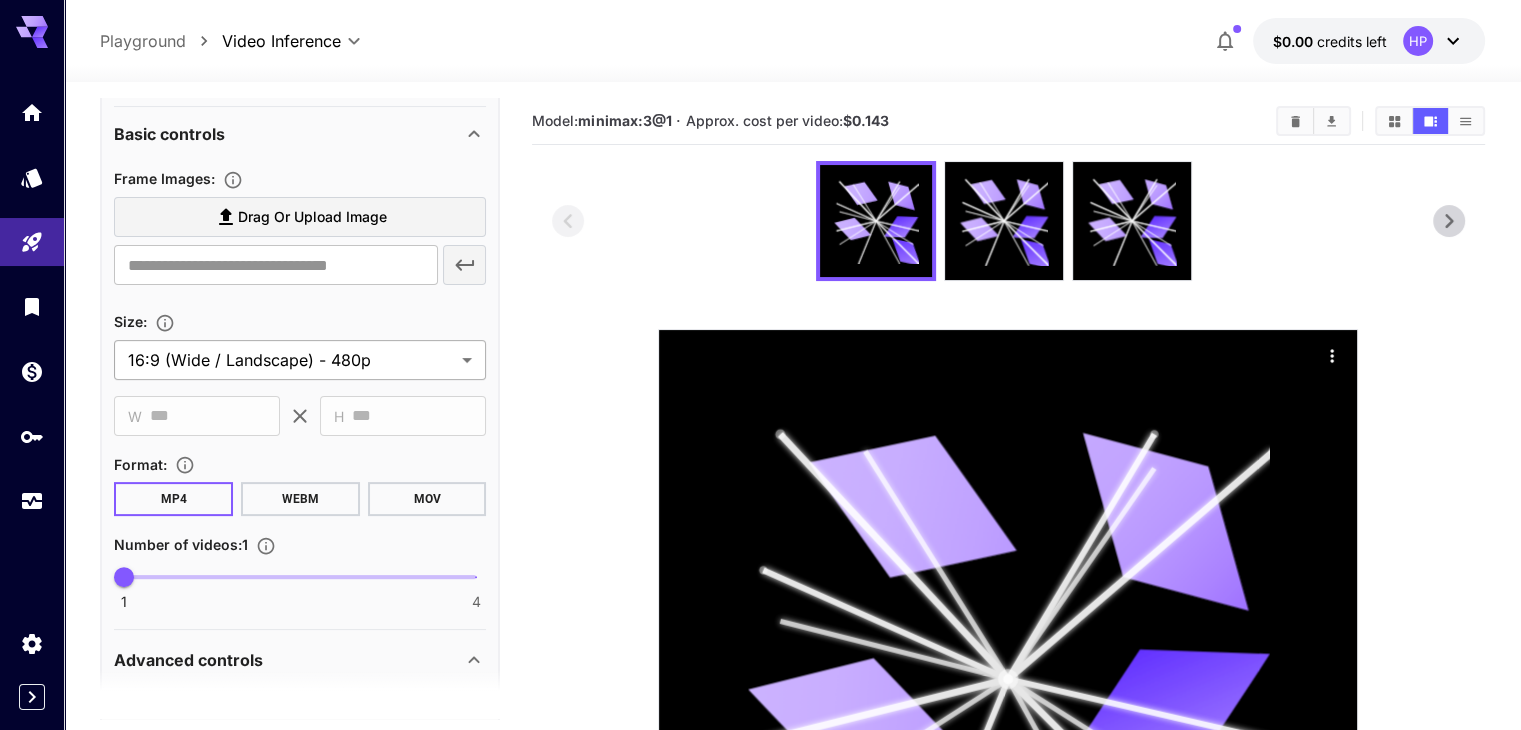 click on "**********" at bounding box center [760, 544] 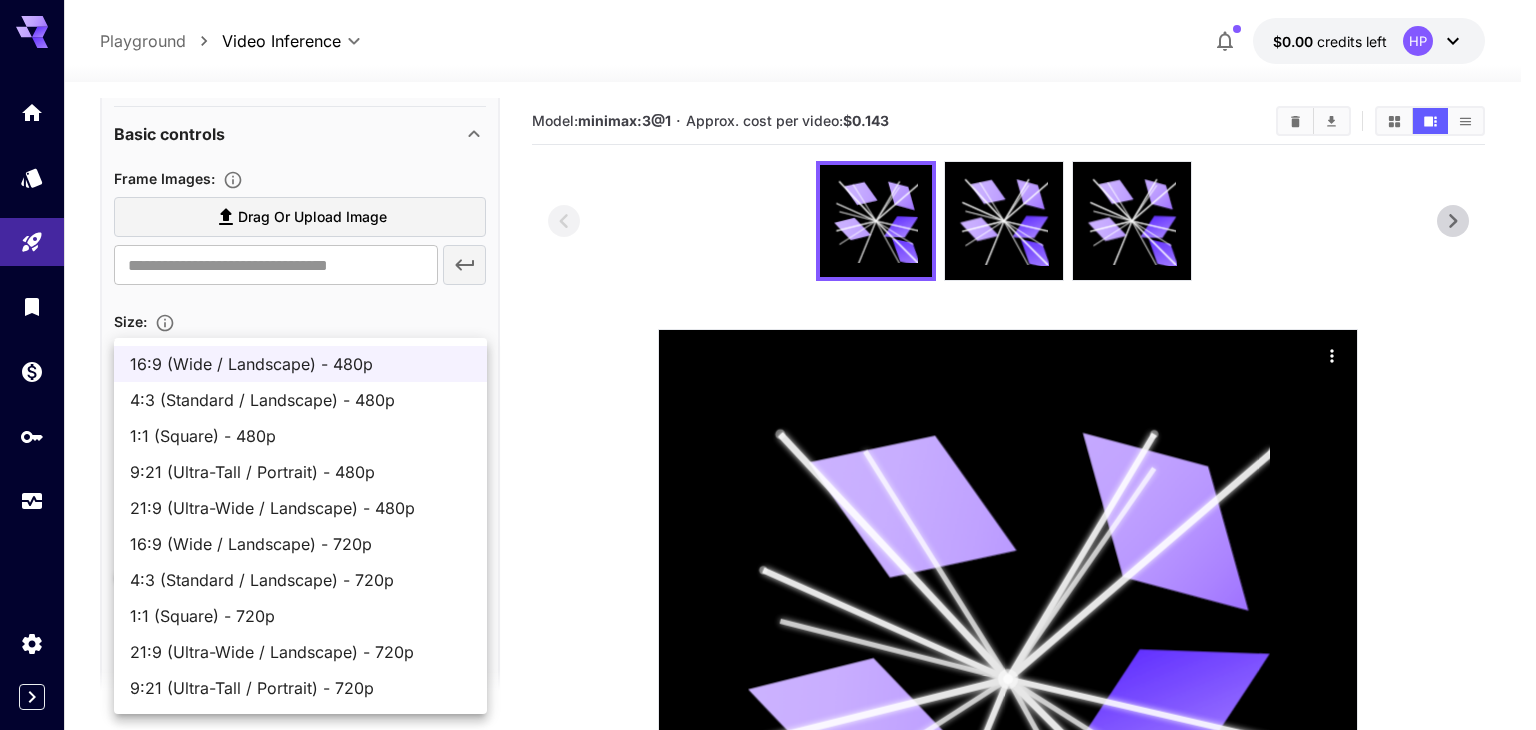 drag, startPoint x: 536, startPoint y: 563, endPoint x: 499, endPoint y: 482, distance: 89.050545 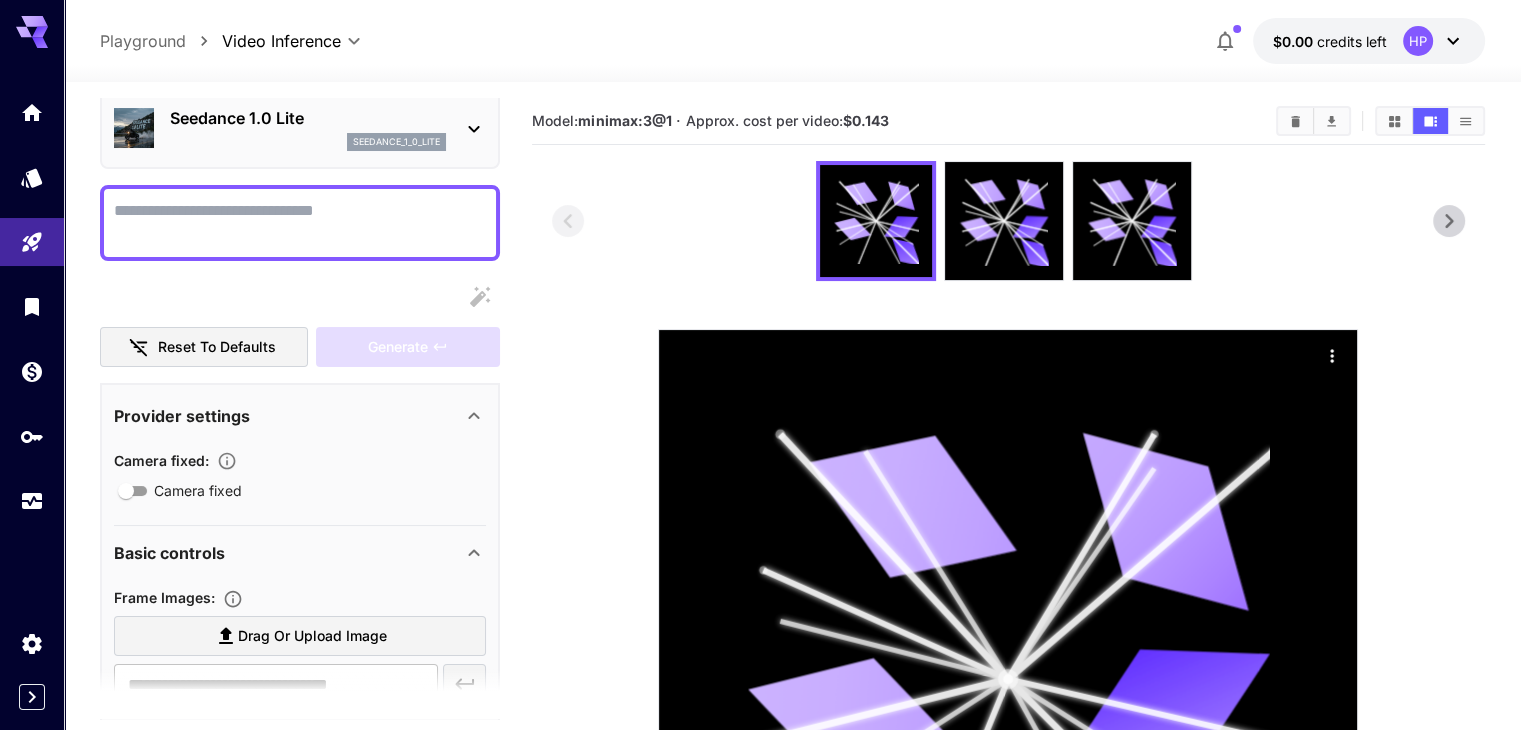 scroll, scrollTop: 0, scrollLeft: 0, axis: both 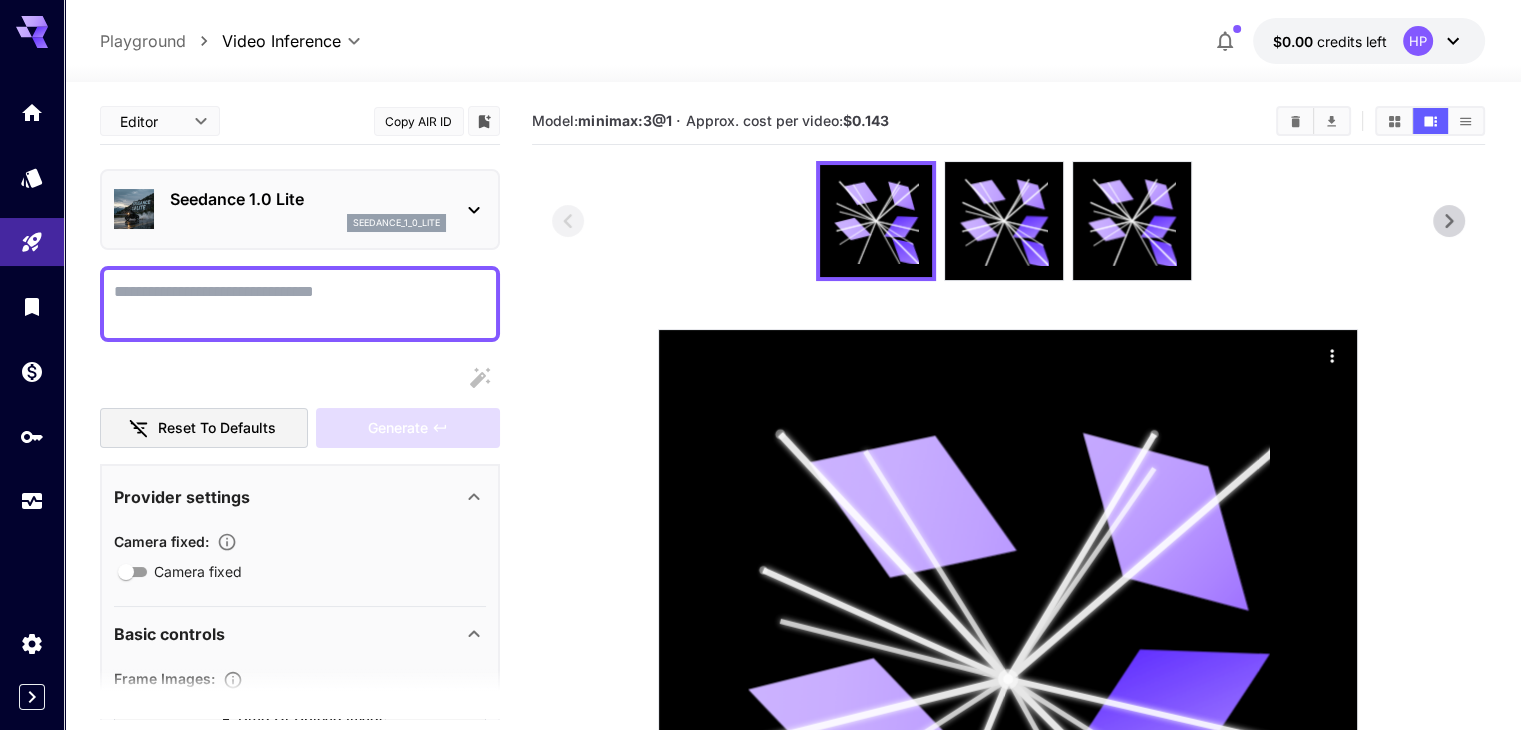click on "Seedance 1.0 Lite" at bounding box center [308, 199] 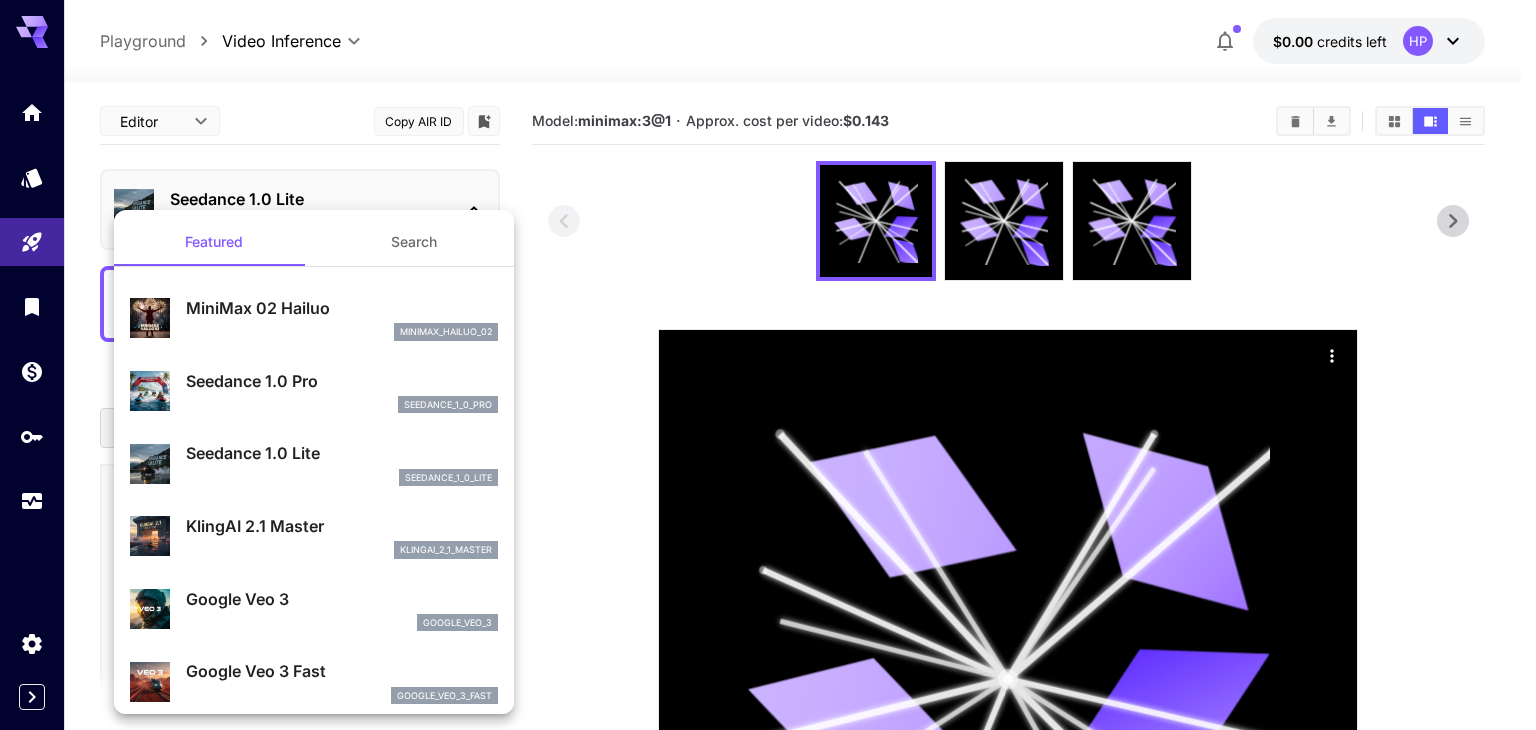 click on "KlingAI 2.1 Master" at bounding box center [342, 526] 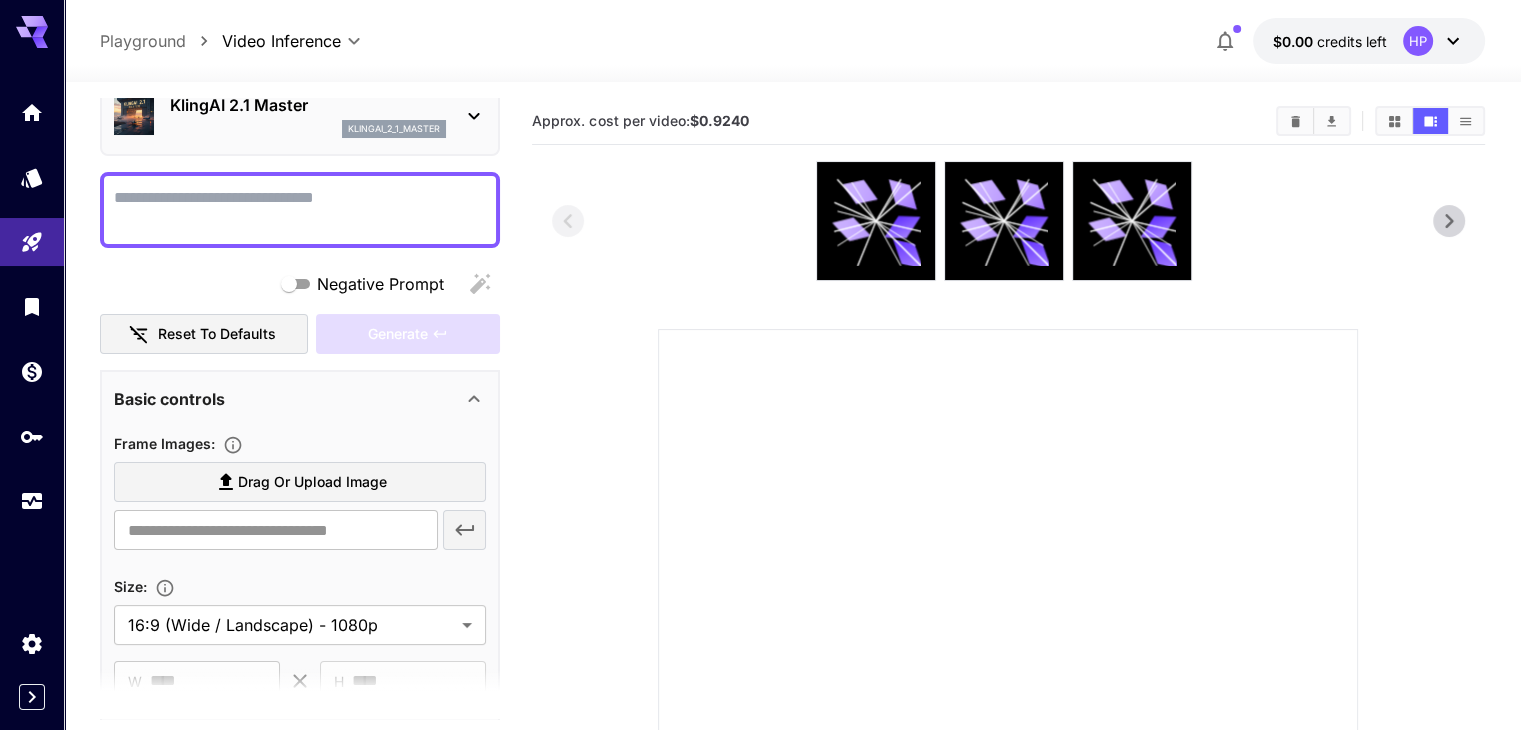 scroll, scrollTop: 300, scrollLeft: 0, axis: vertical 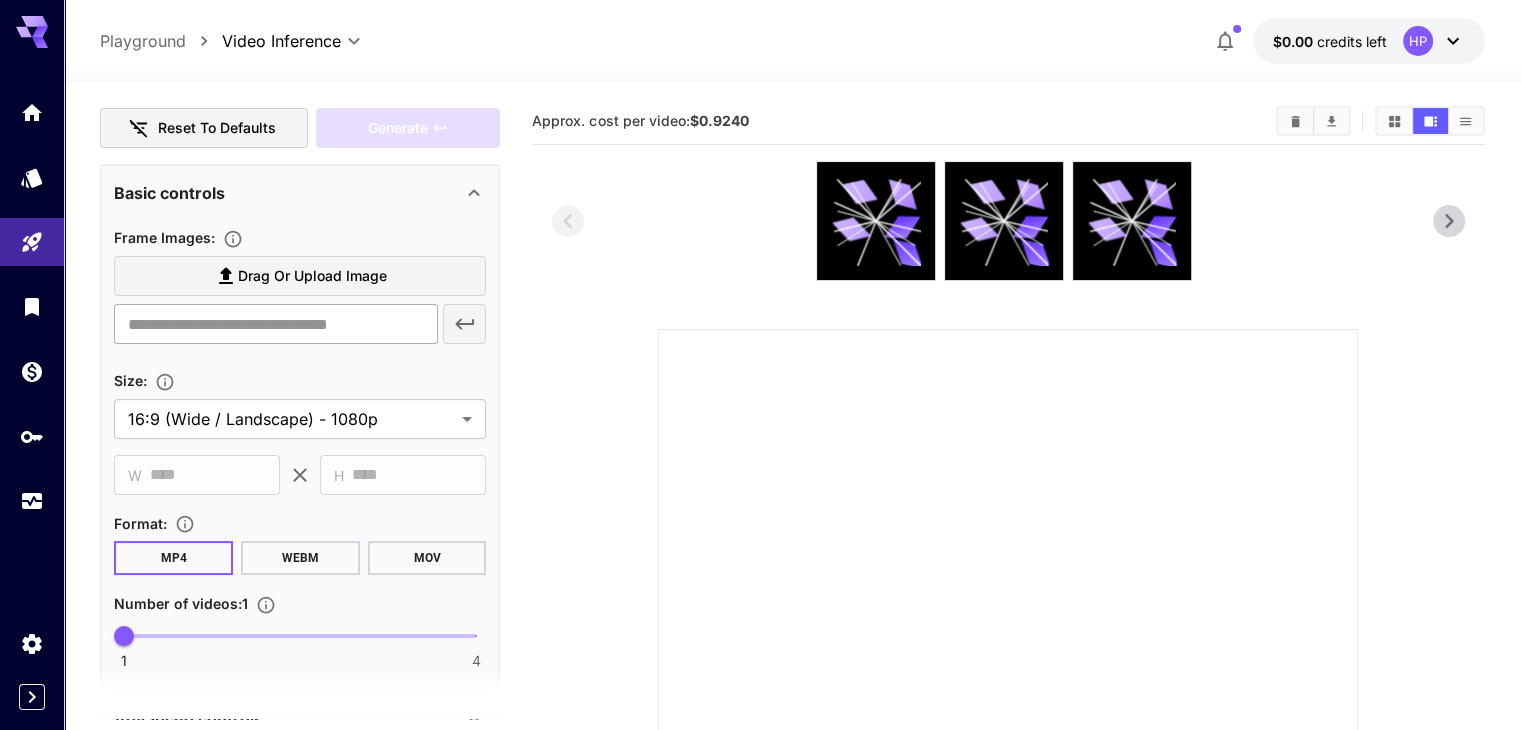 click at bounding box center (275, 324) 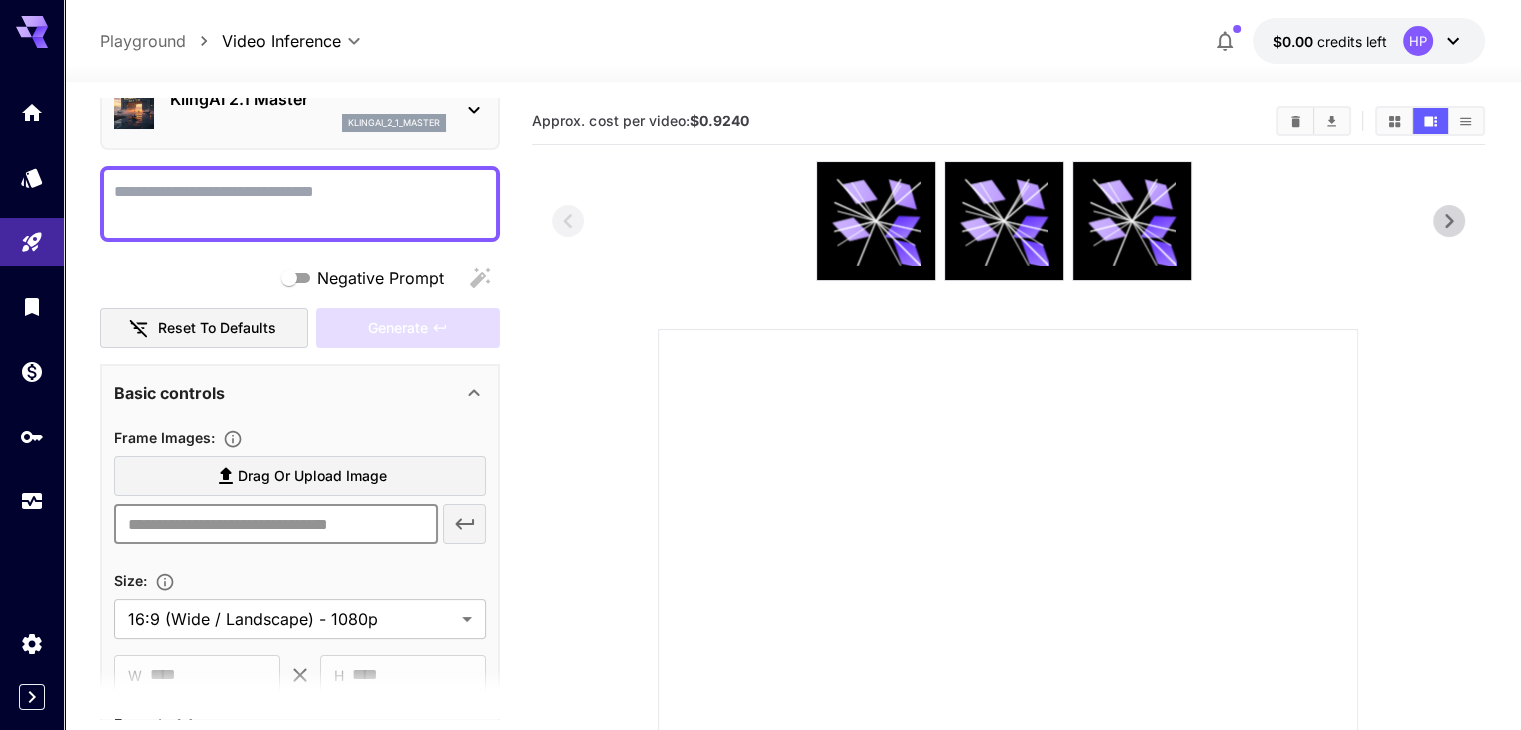 scroll, scrollTop: 0, scrollLeft: 0, axis: both 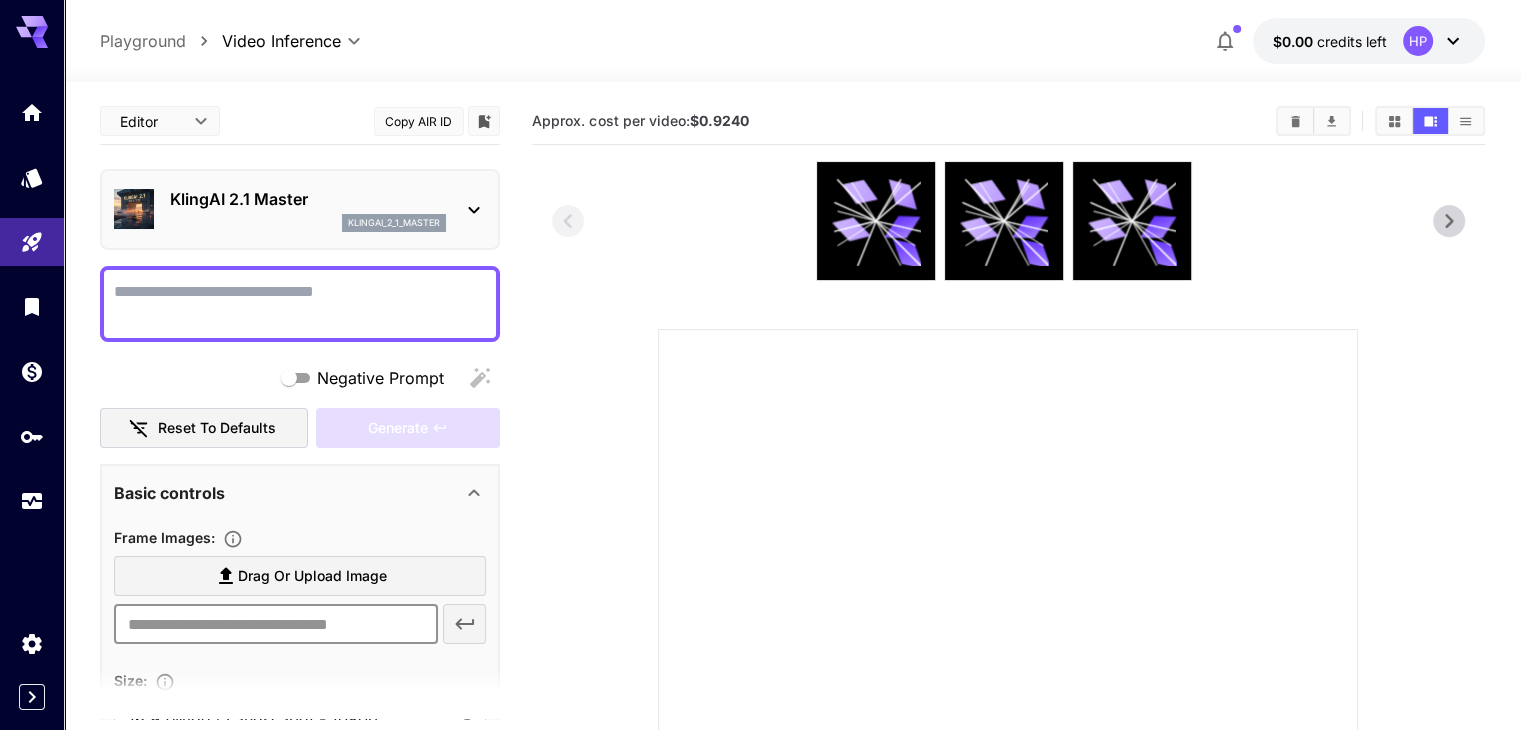 click on "Negative Prompt" at bounding box center [300, 304] 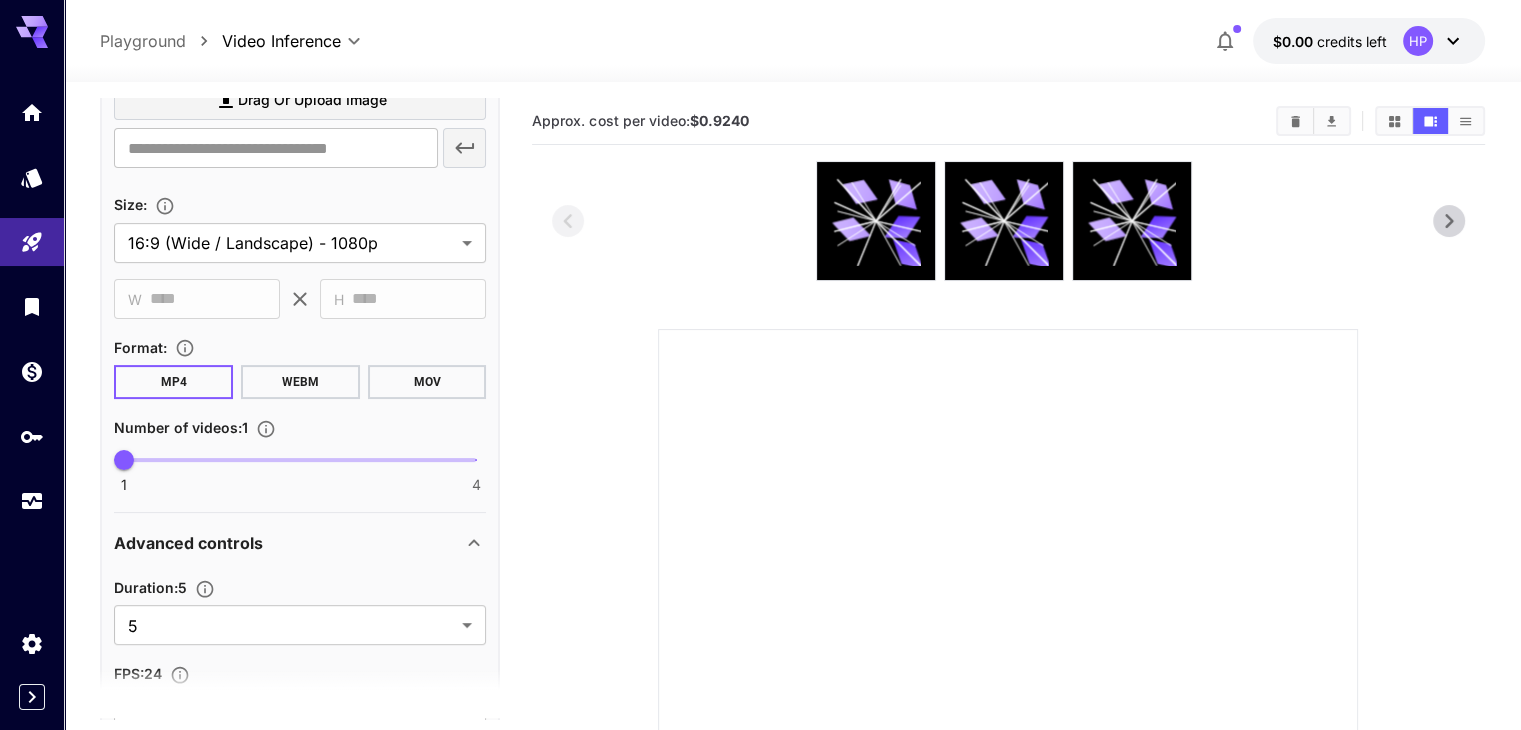 scroll, scrollTop: 400, scrollLeft: 0, axis: vertical 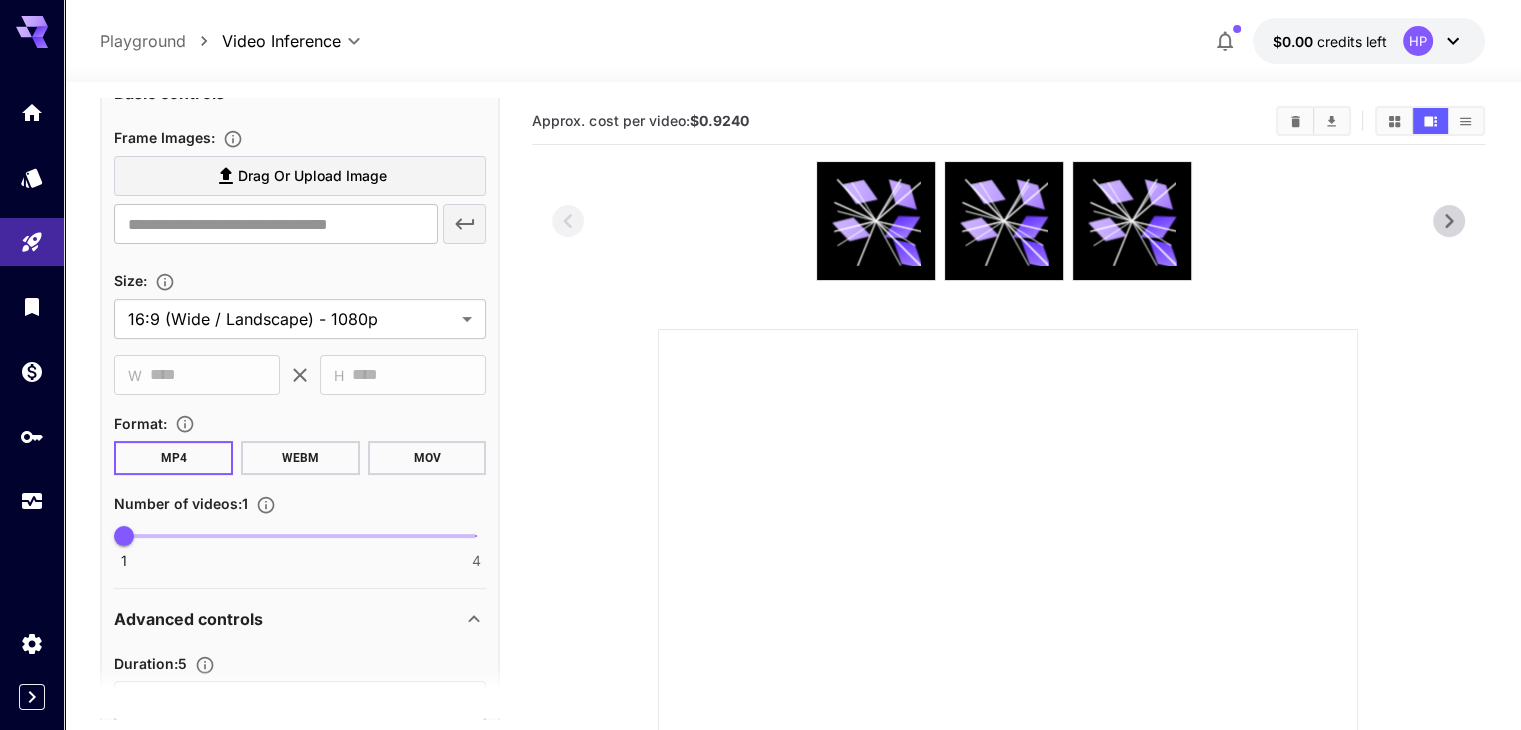 click on "$0.00    credits left  HP" at bounding box center (1369, 41) 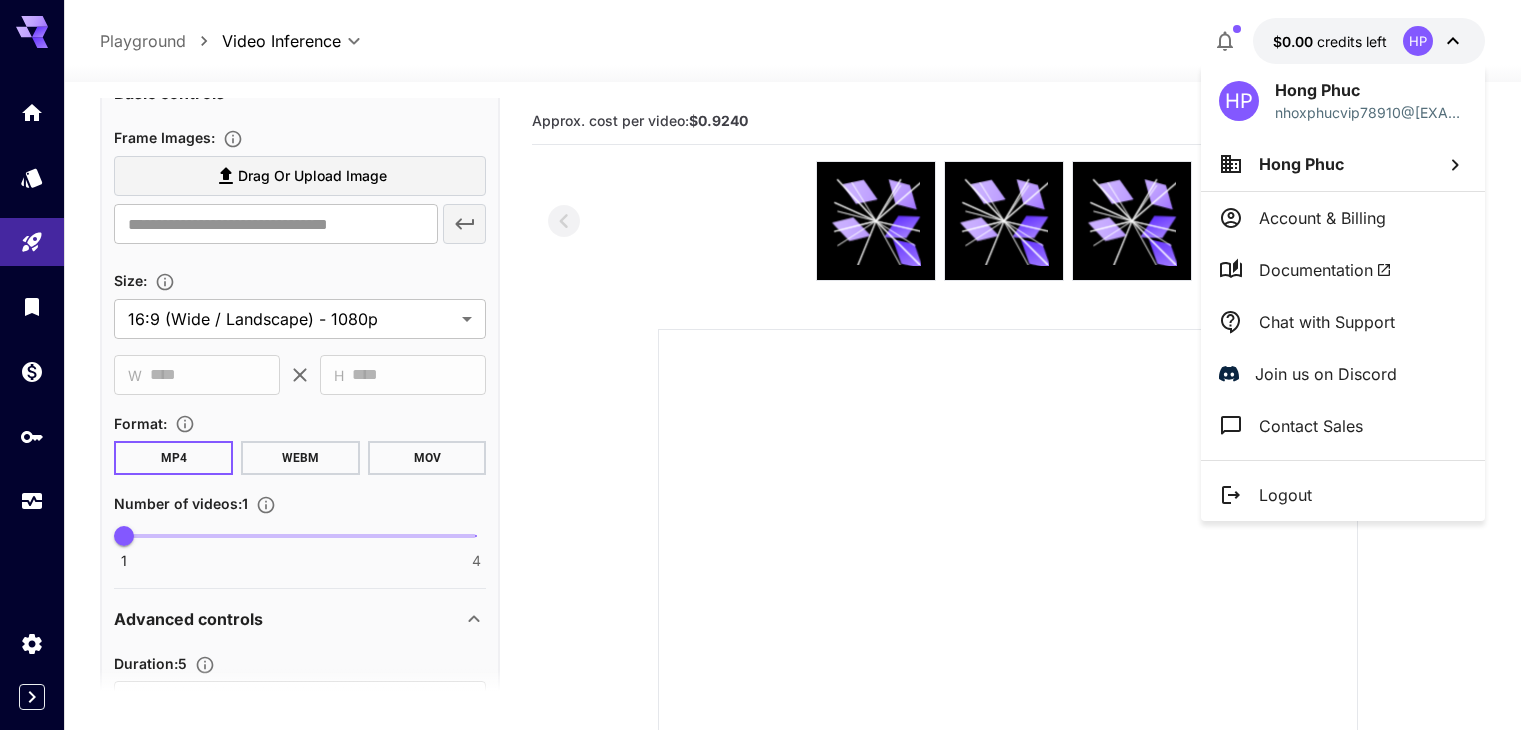 click on "Account & Billing" at bounding box center (1343, 218) 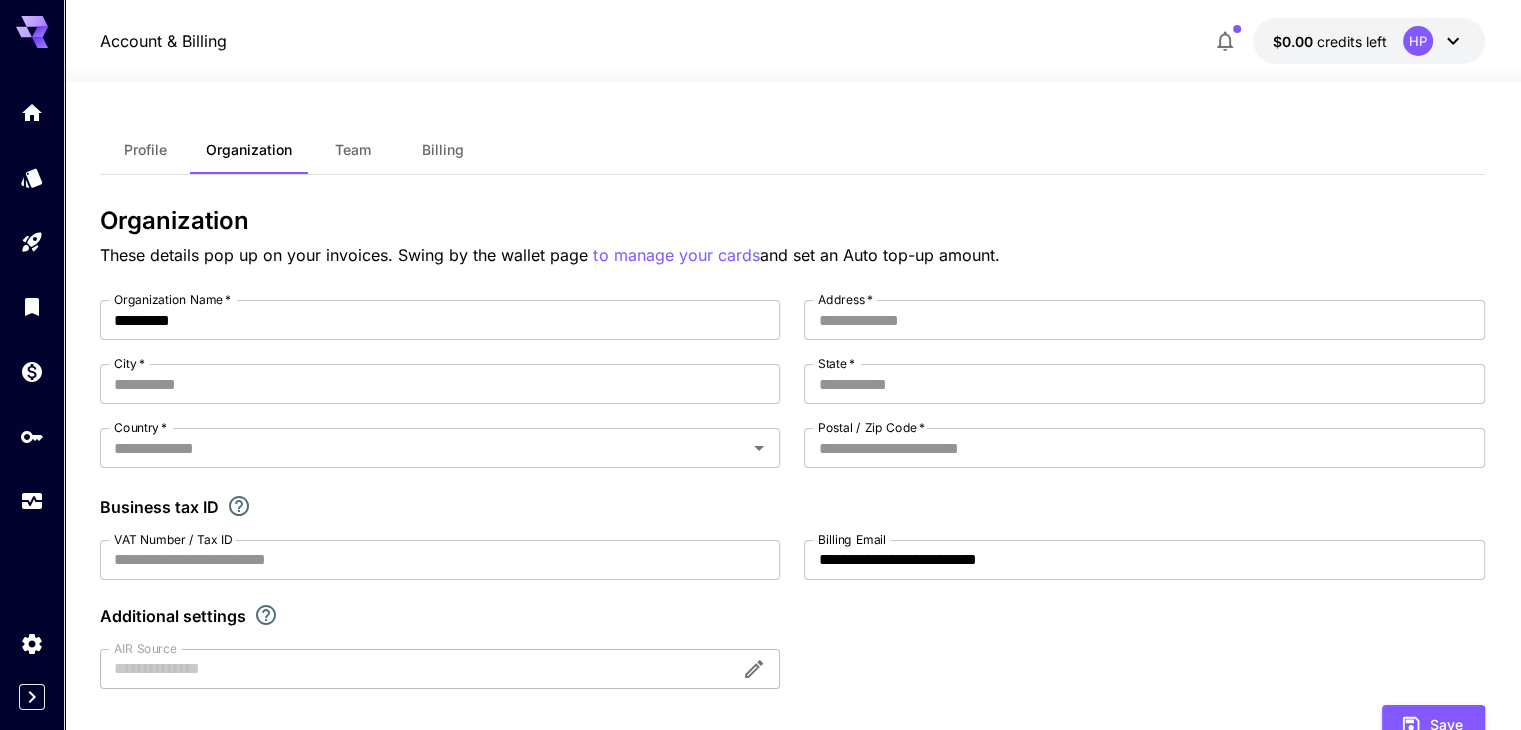 drag, startPoint x: 186, startPoint y: 153, endPoint x: 165, endPoint y: 150, distance: 21.213203 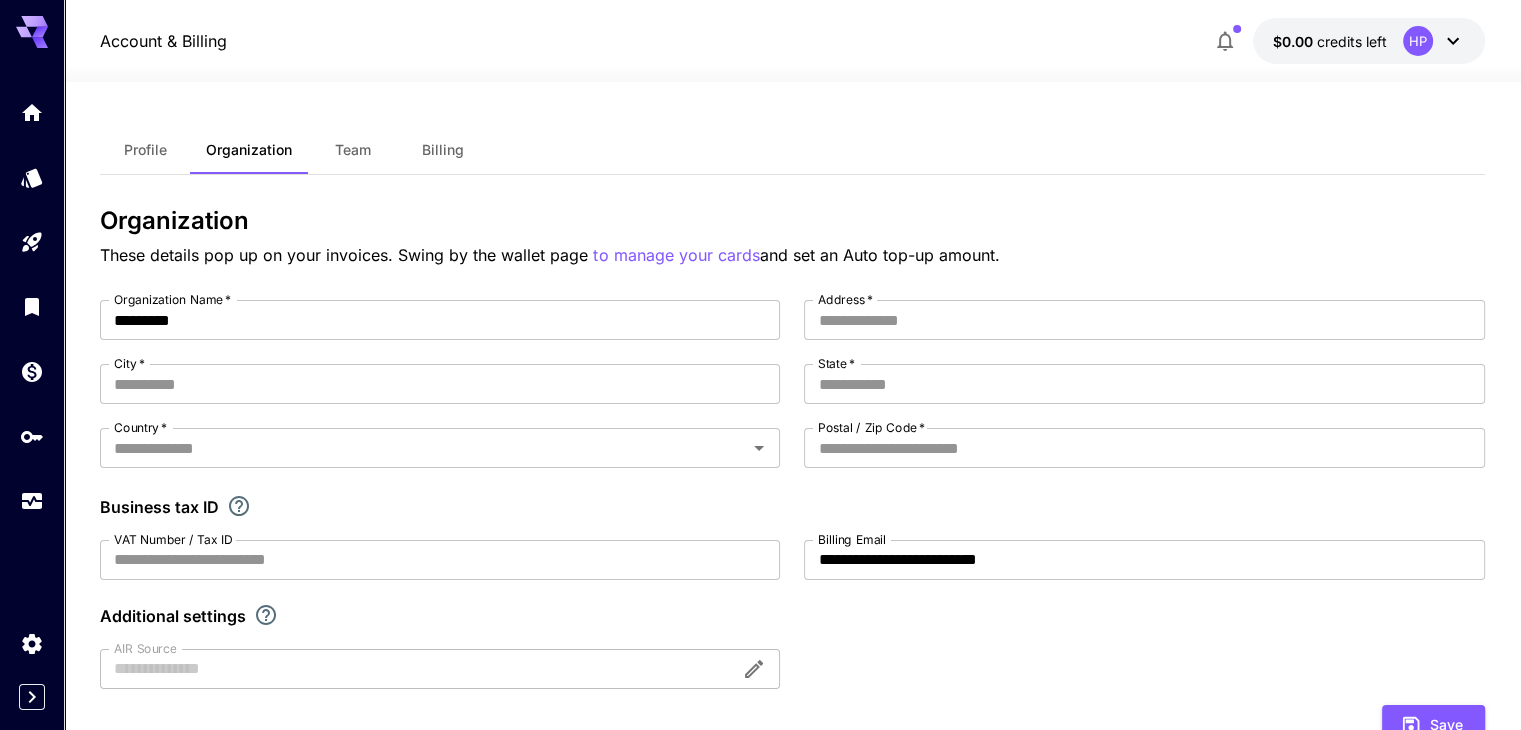 click on "Profile" at bounding box center (145, 150) 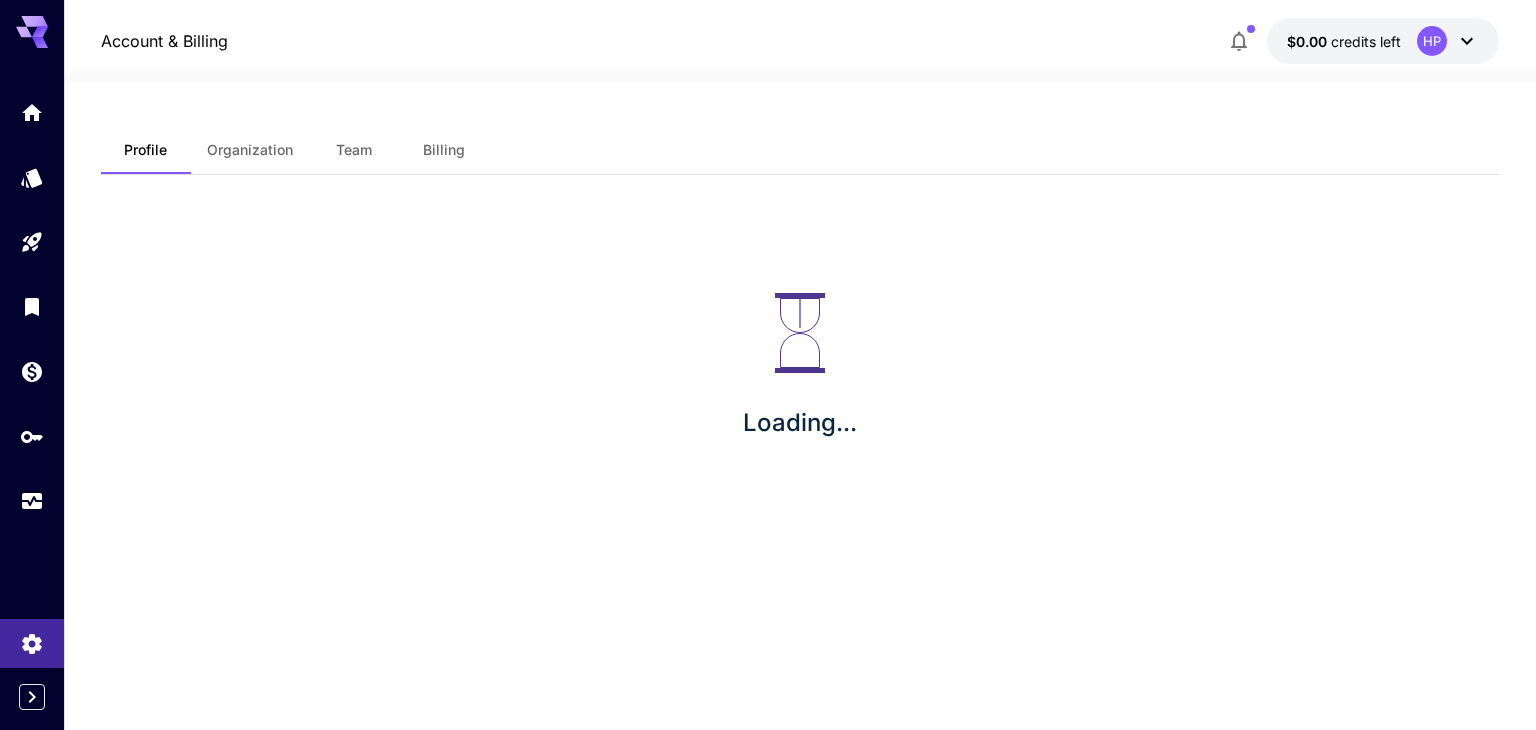 click on "Profile" at bounding box center [145, 150] 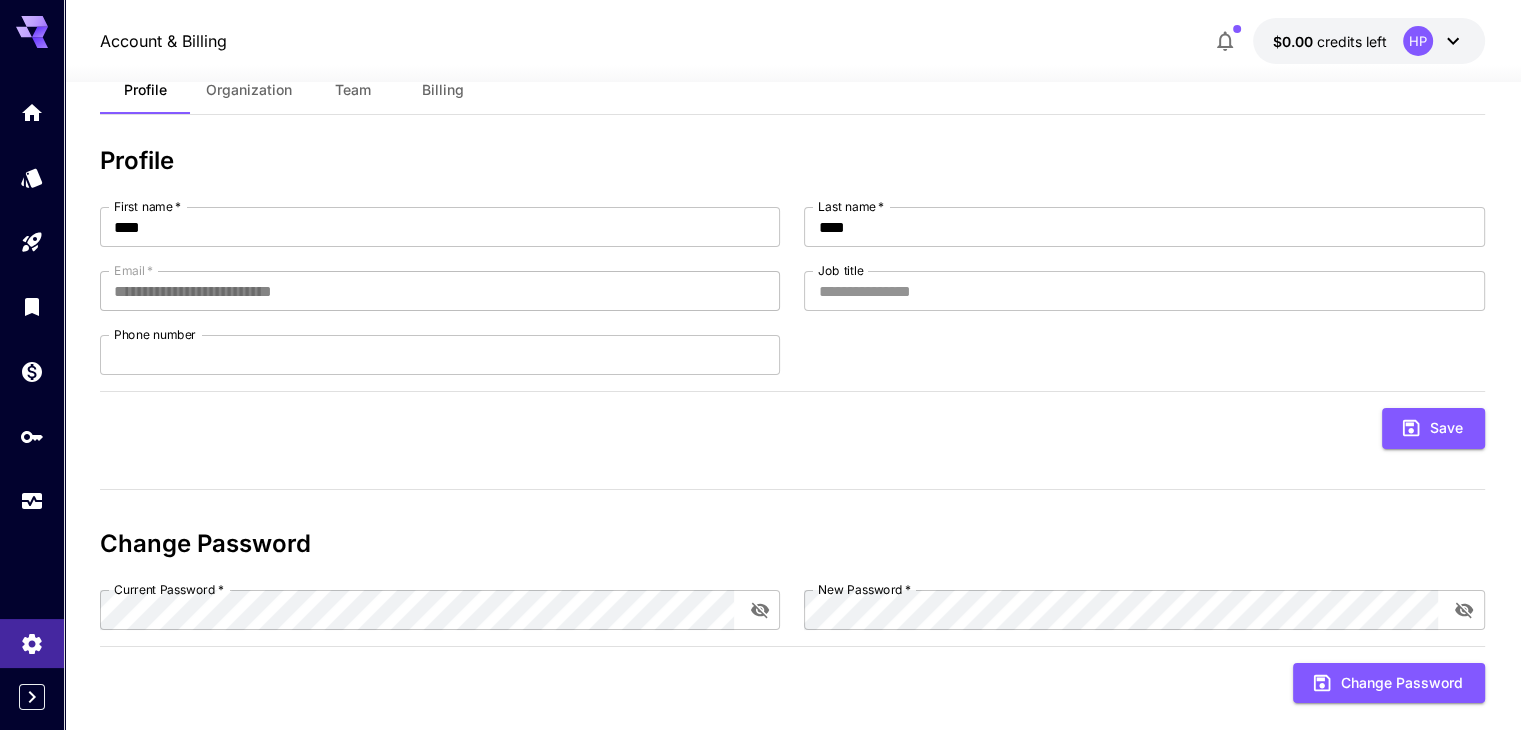 scroll, scrollTop: 92, scrollLeft: 0, axis: vertical 